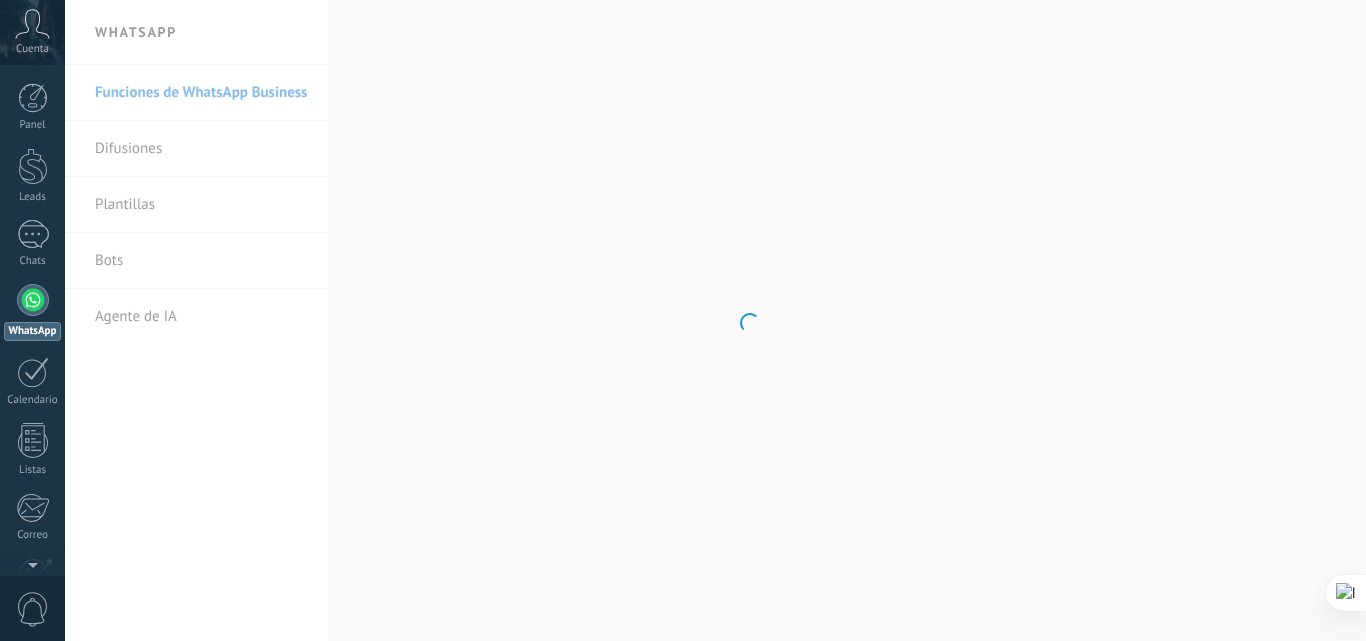 scroll, scrollTop: 0, scrollLeft: 0, axis: both 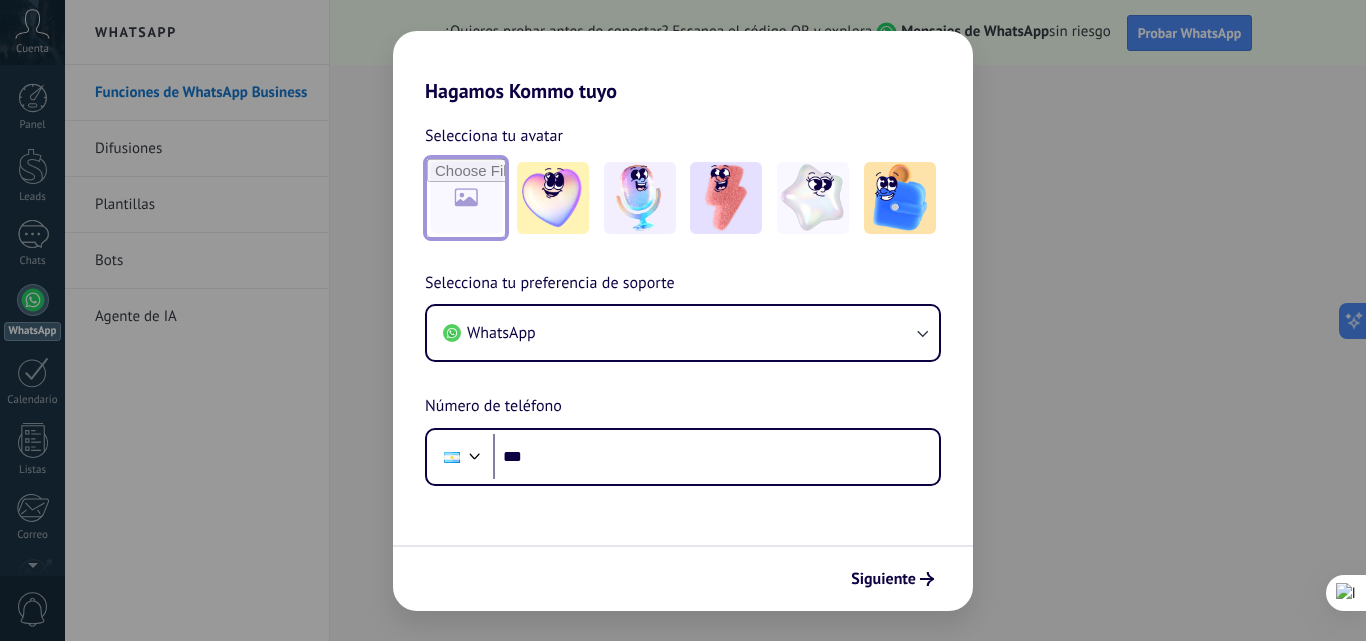 click at bounding box center (466, 198) 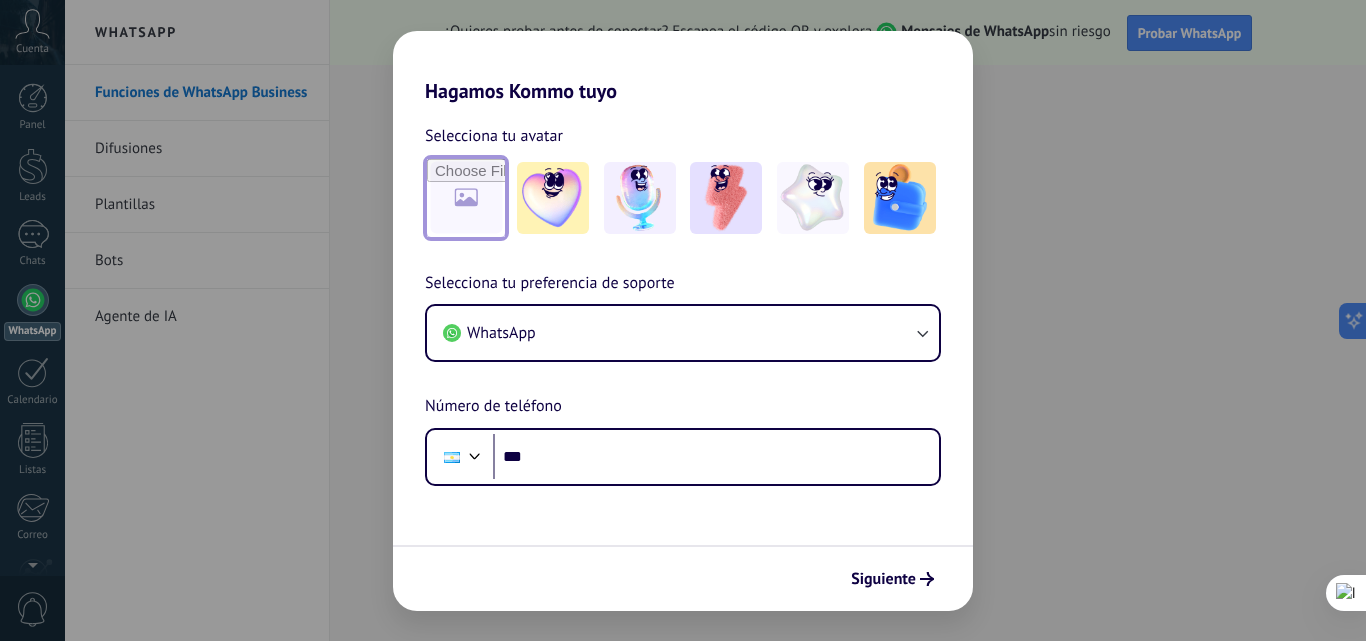 type on "**********" 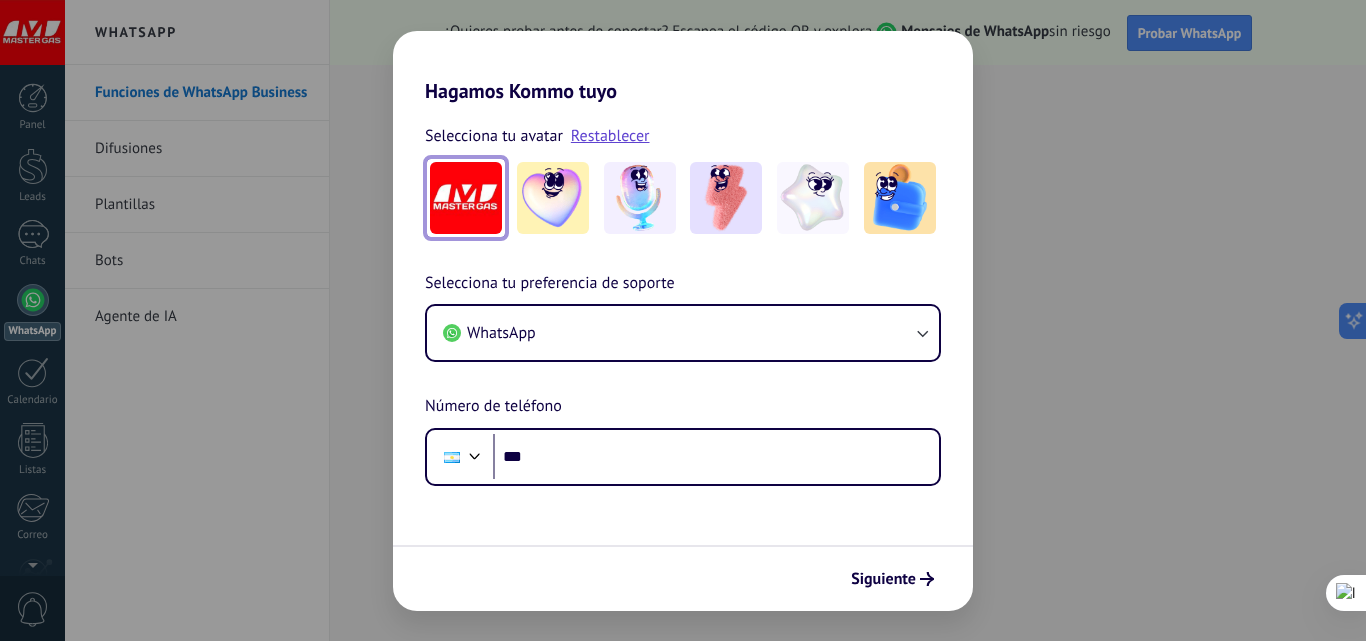 click at bounding box center [466, 198] 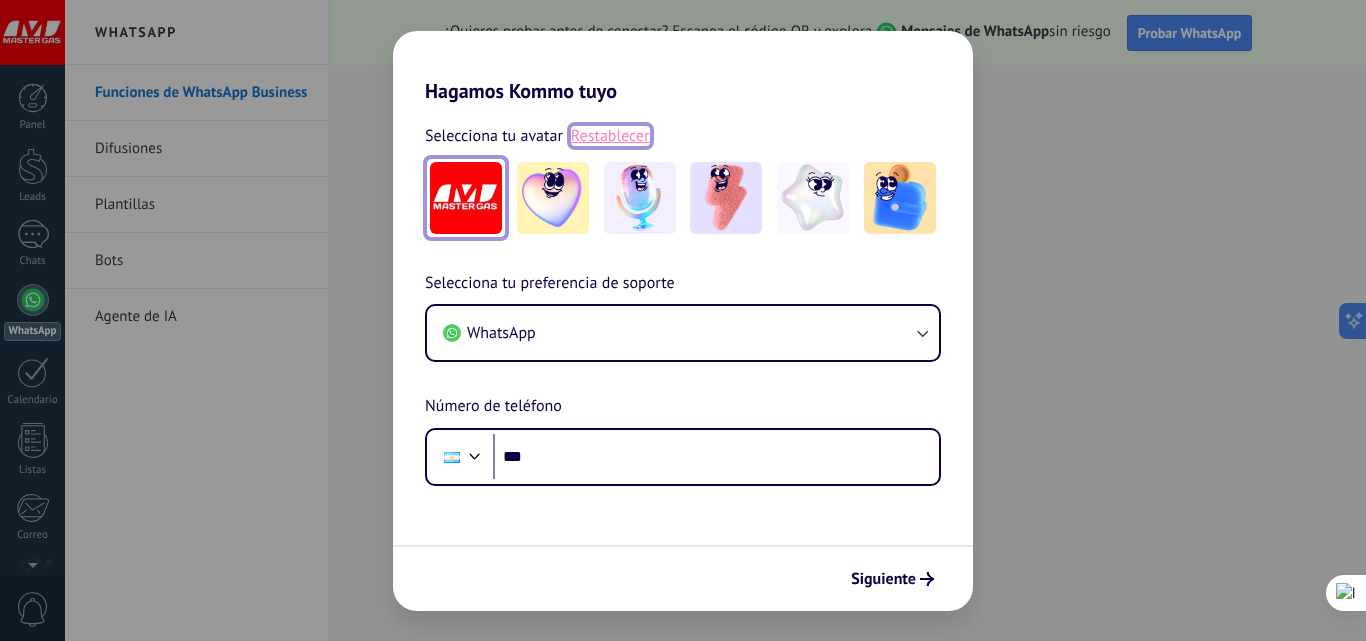 click on "Restablecer" at bounding box center (610, 136) 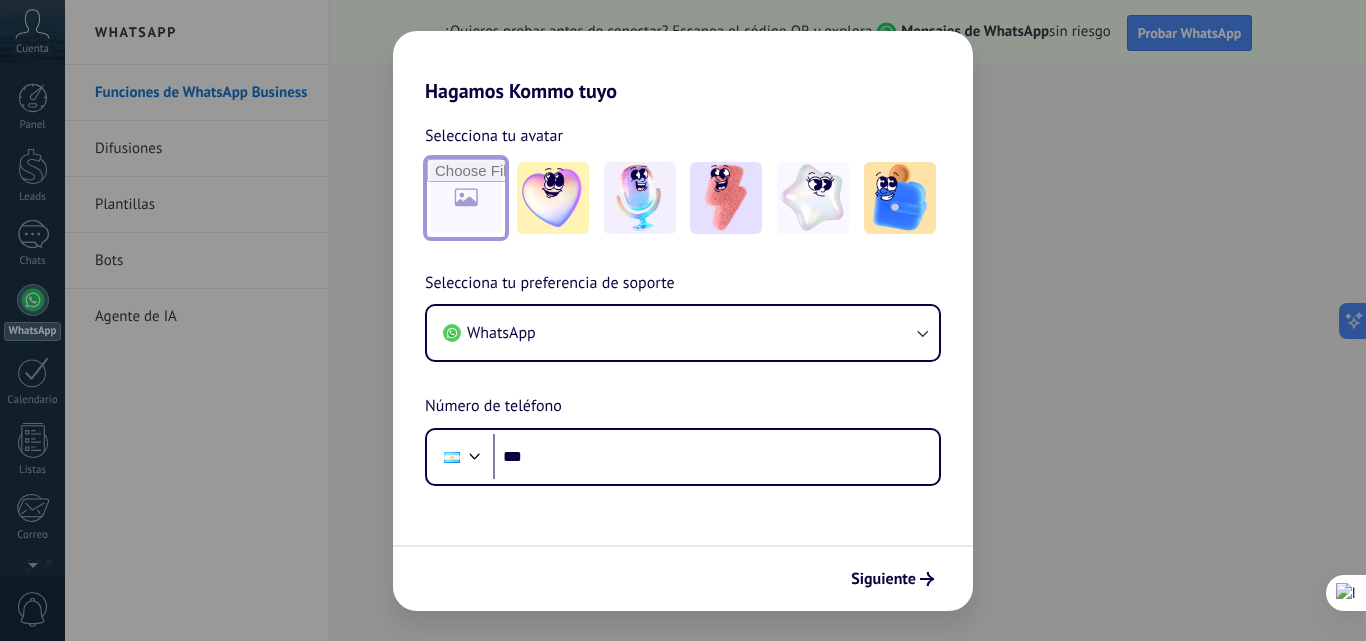 click at bounding box center (466, 198) 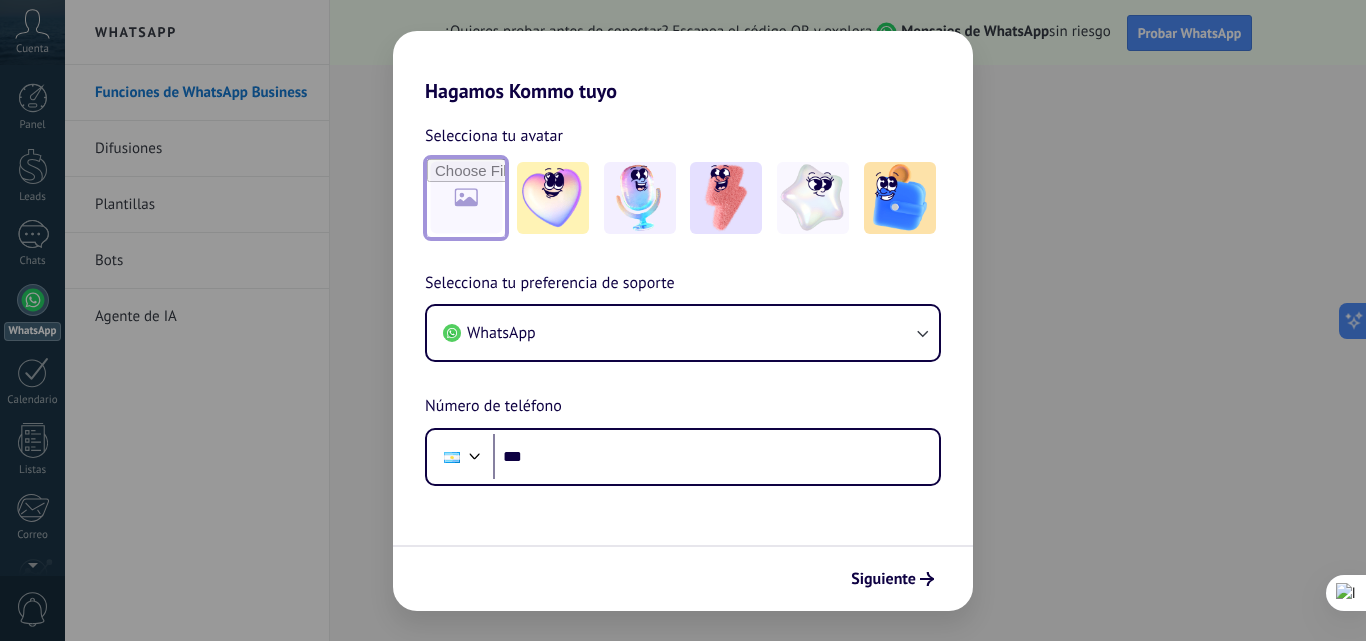 type on "**********" 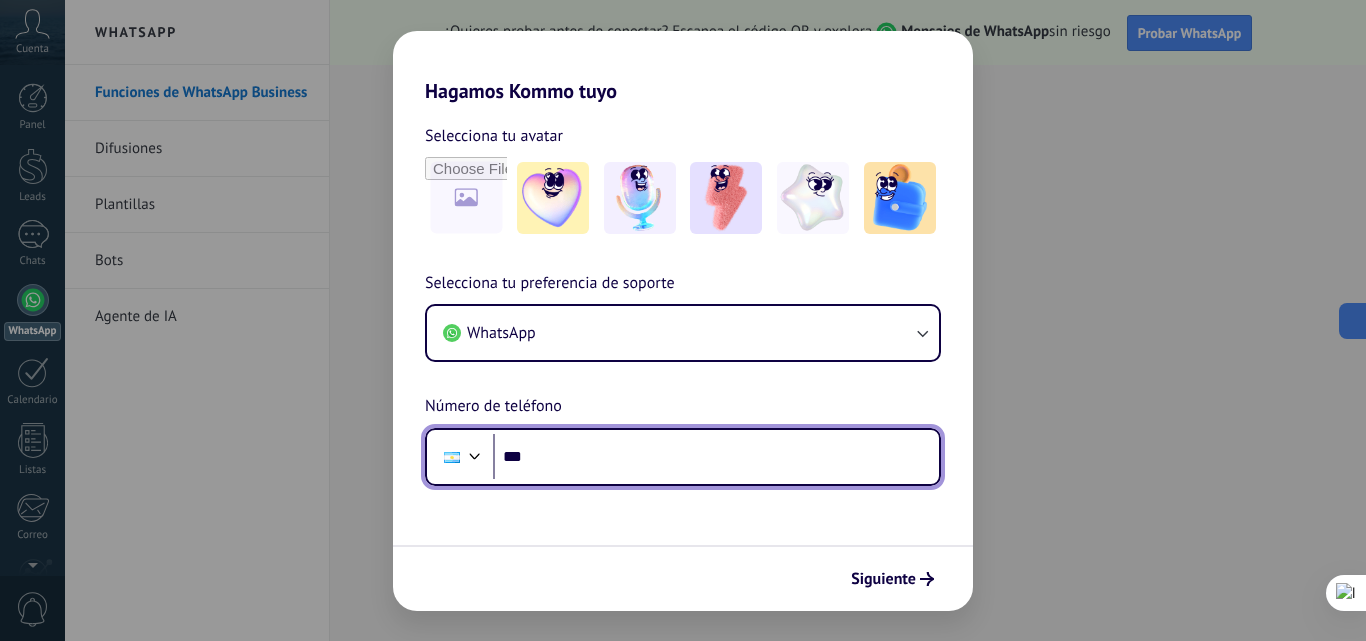 click on "***" at bounding box center [716, 457] 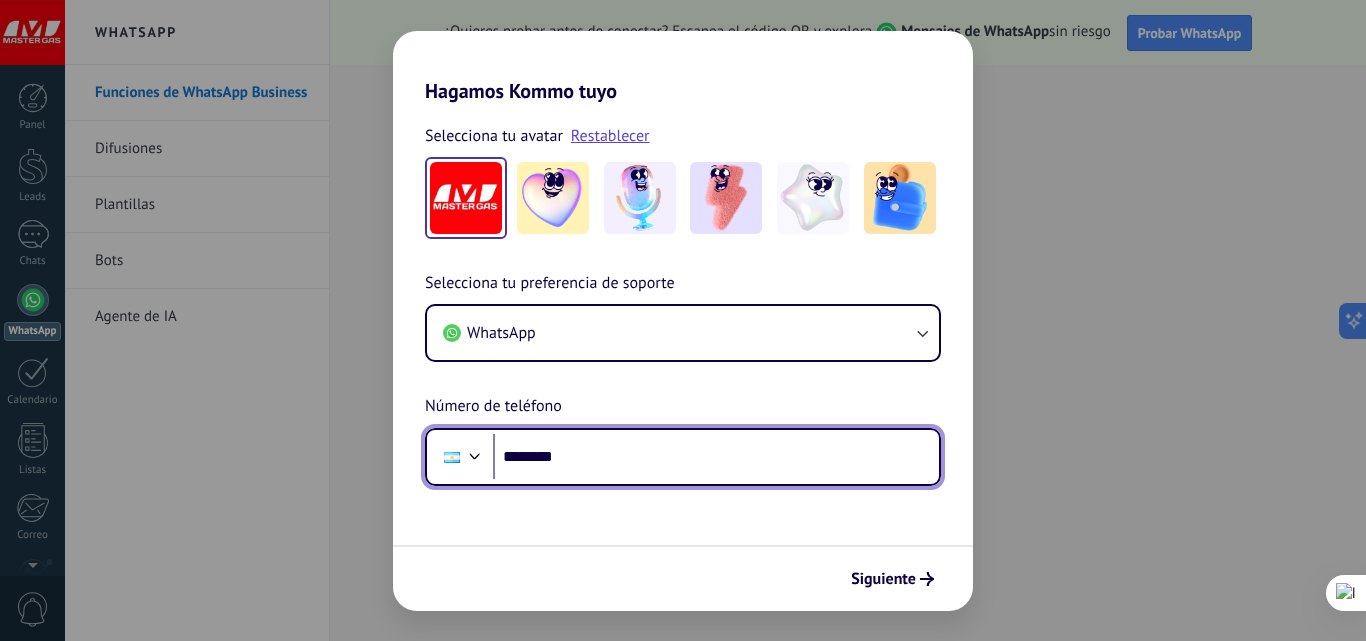 click on "********" at bounding box center (716, 457) 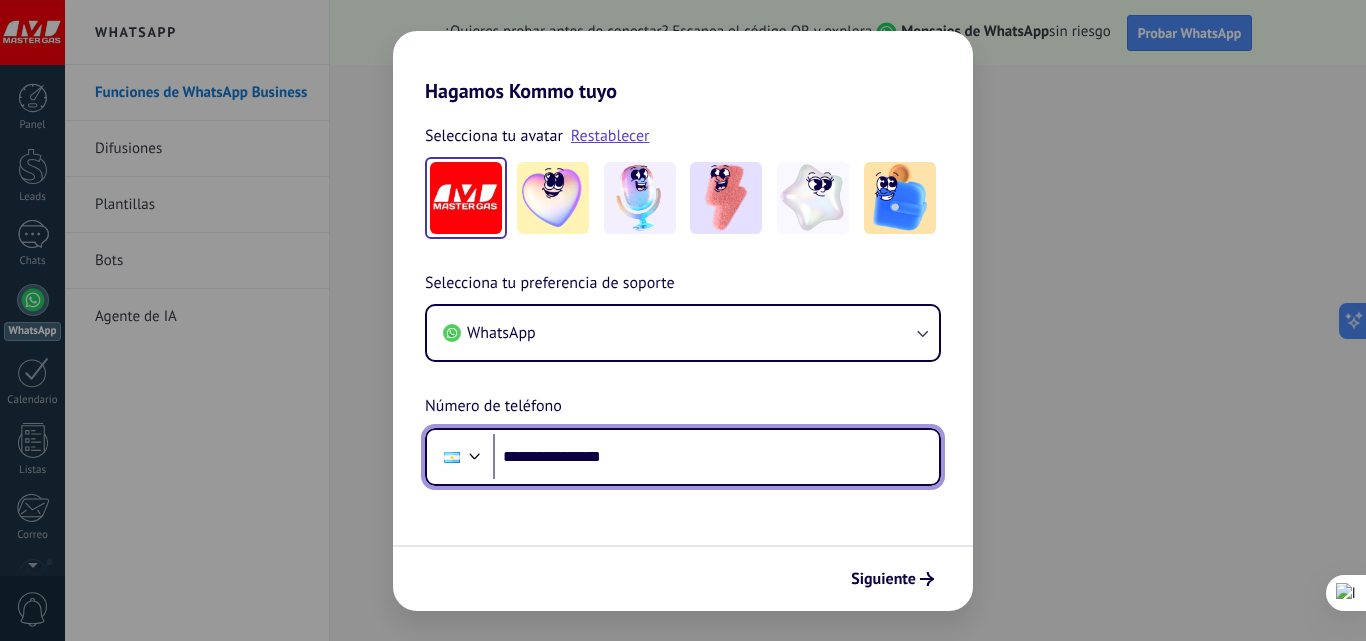 click on "**********" at bounding box center (716, 457) 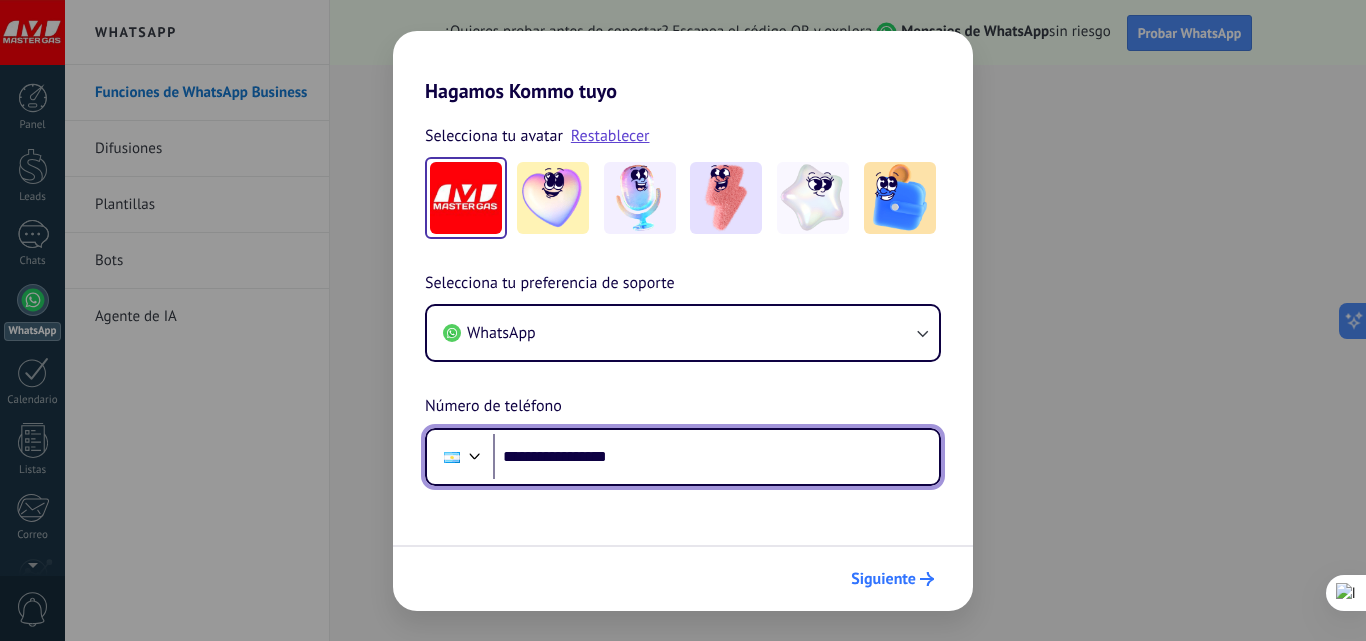 type on "**********" 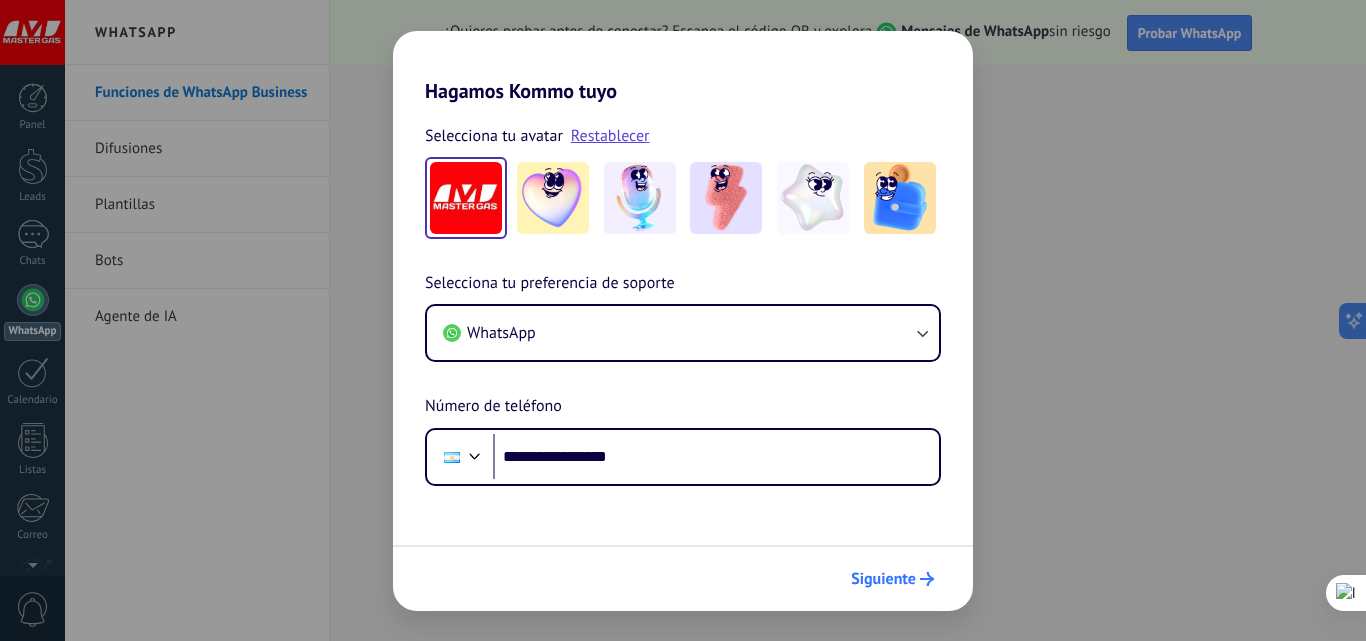 click on "Siguiente" at bounding box center [892, 579] 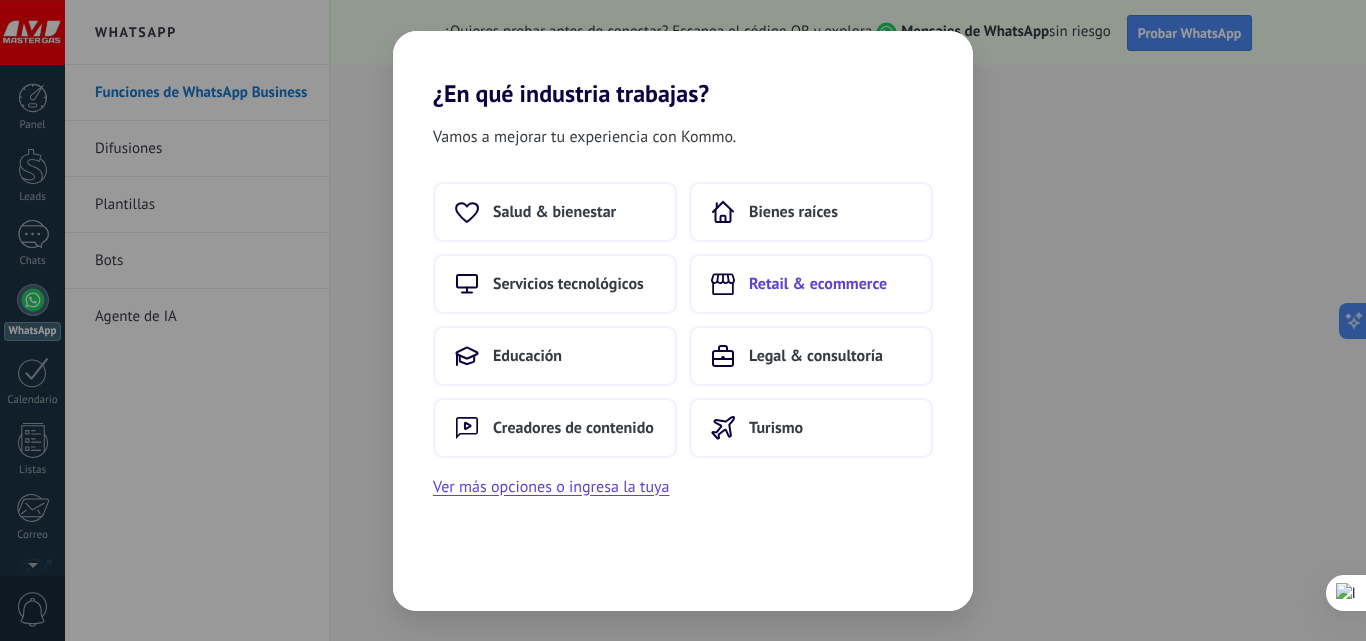 click on "Retail & ecommerce" at bounding box center [811, 284] 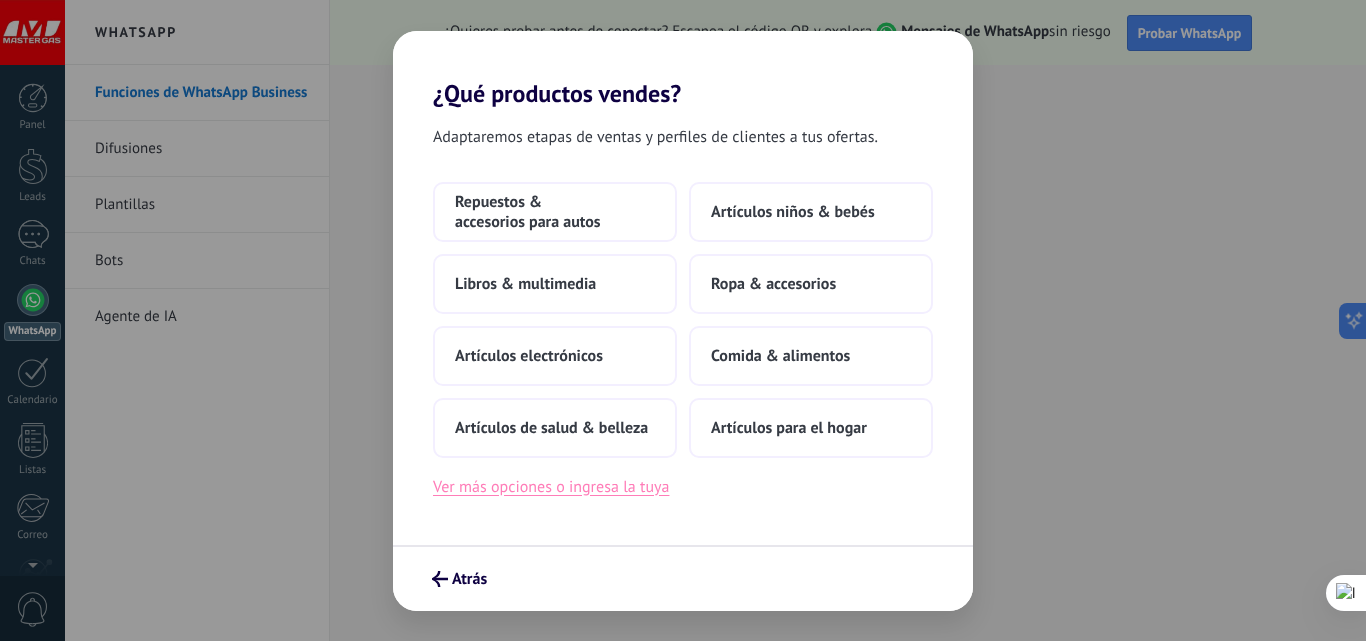 click on "Ver más opciones o ingresa la tuya" at bounding box center (551, 487) 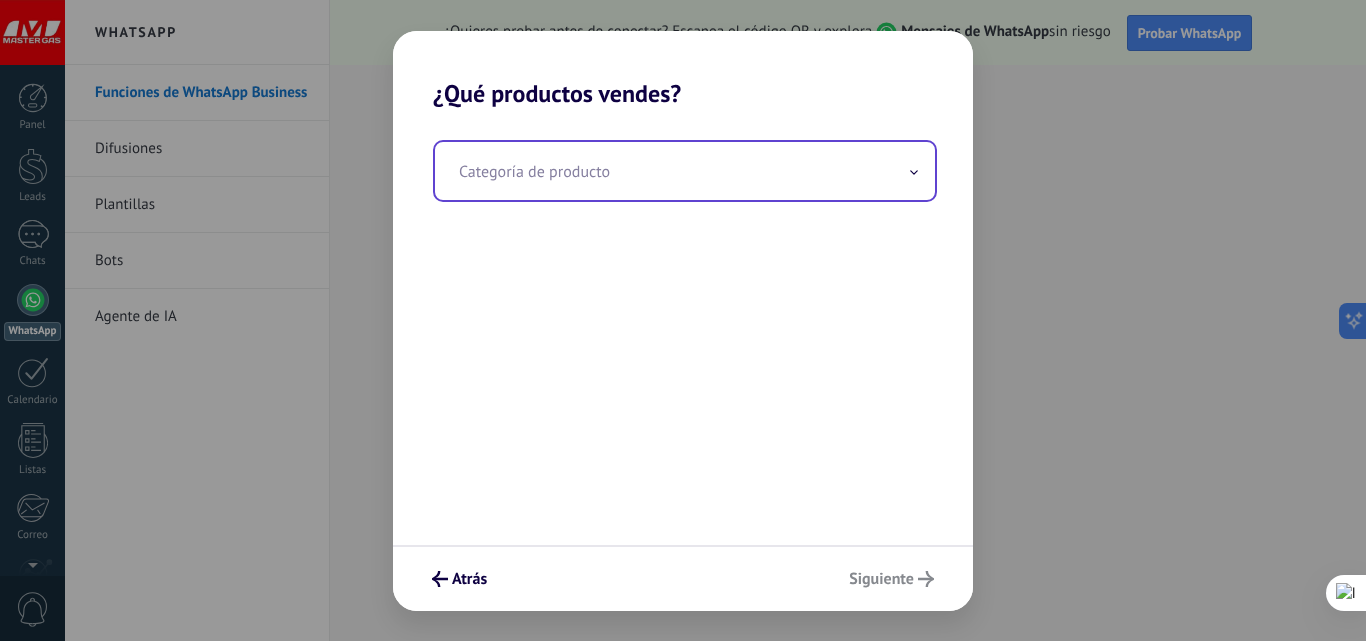 click at bounding box center [685, 171] 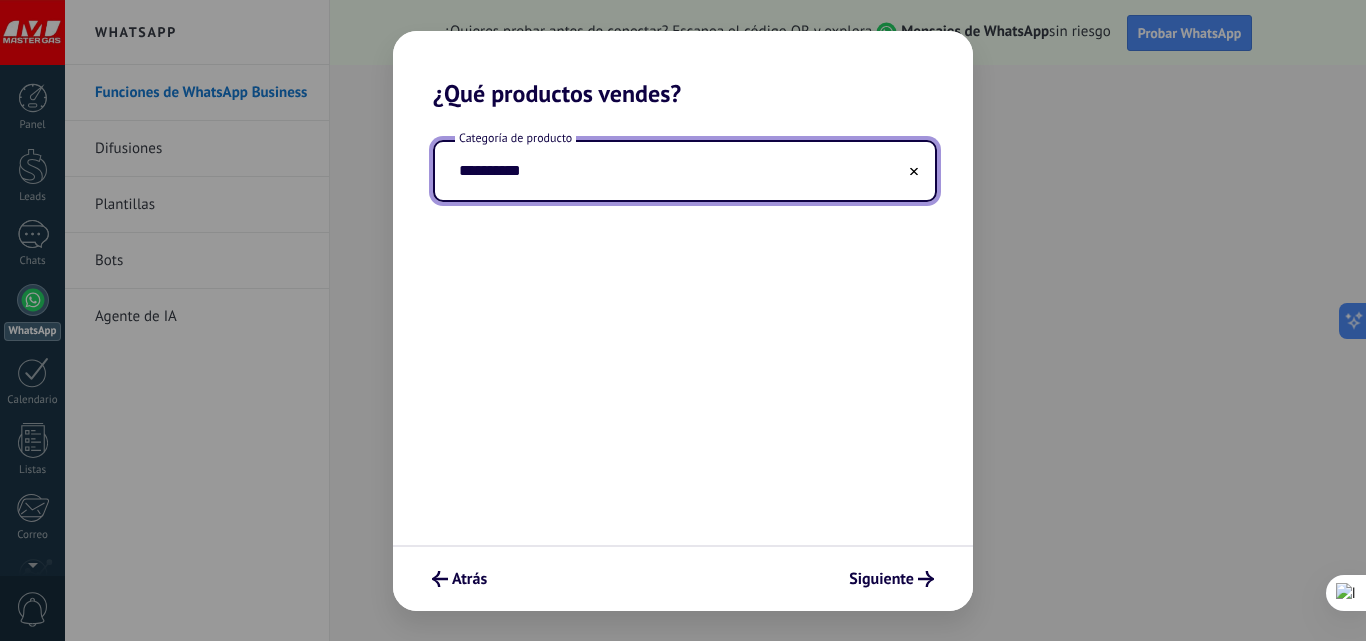 type on "**********" 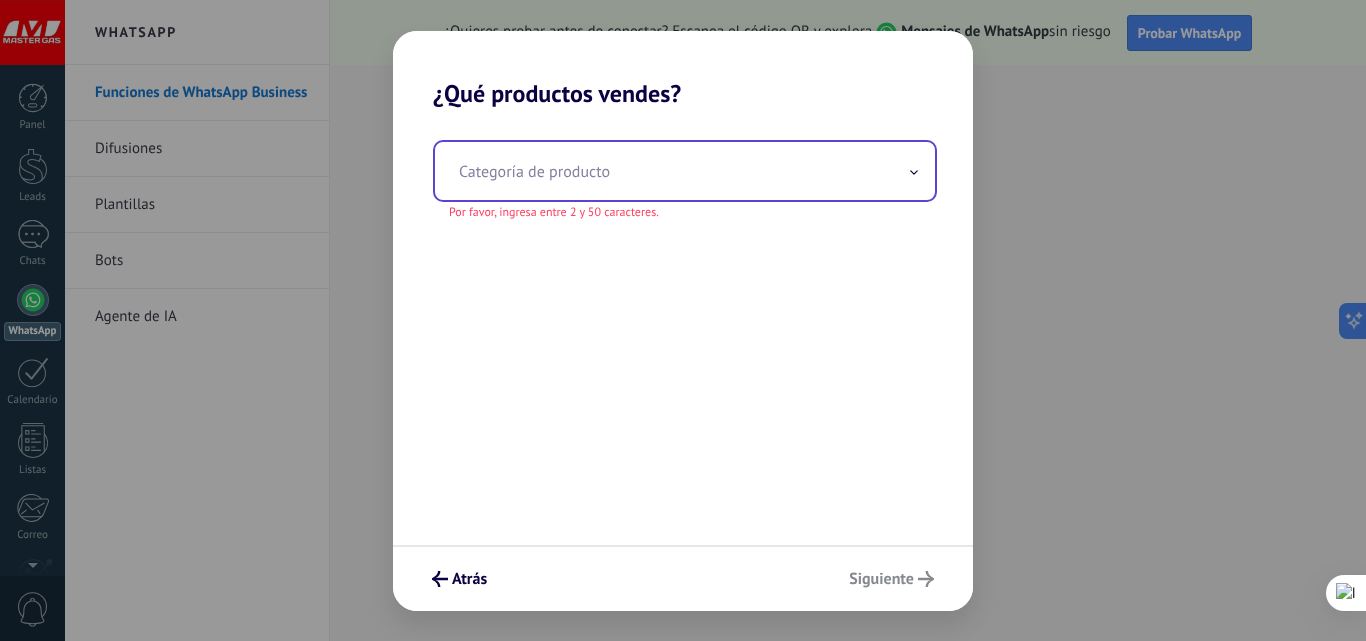 click at bounding box center (685, 171) 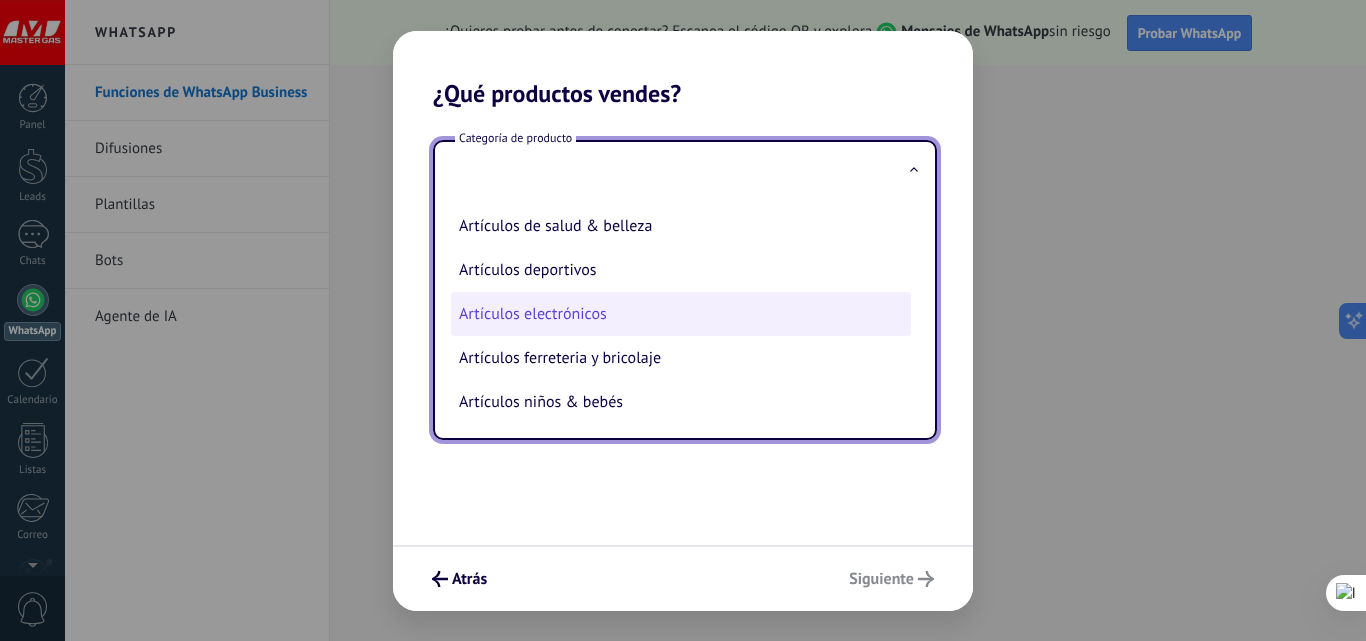 scroll, scrollTop: 100, scrollLeft: 0, axis: vertical 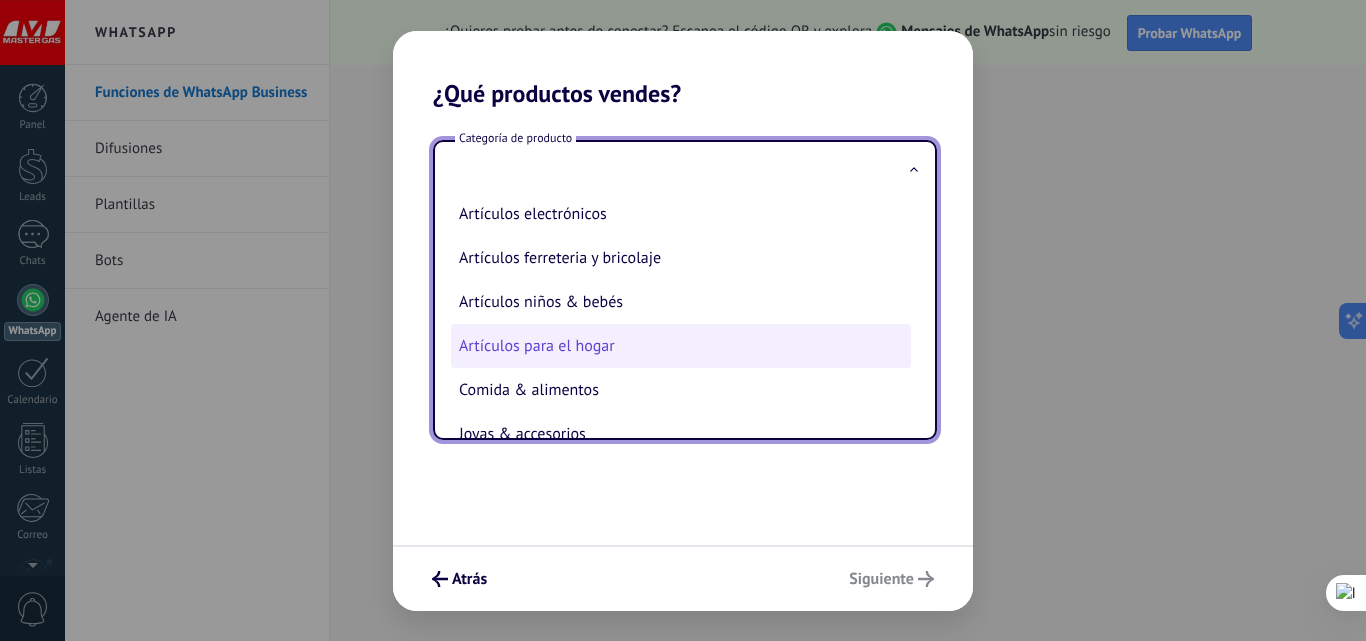 click on "Artículos para el hogar" at bounding box center [681, 346] 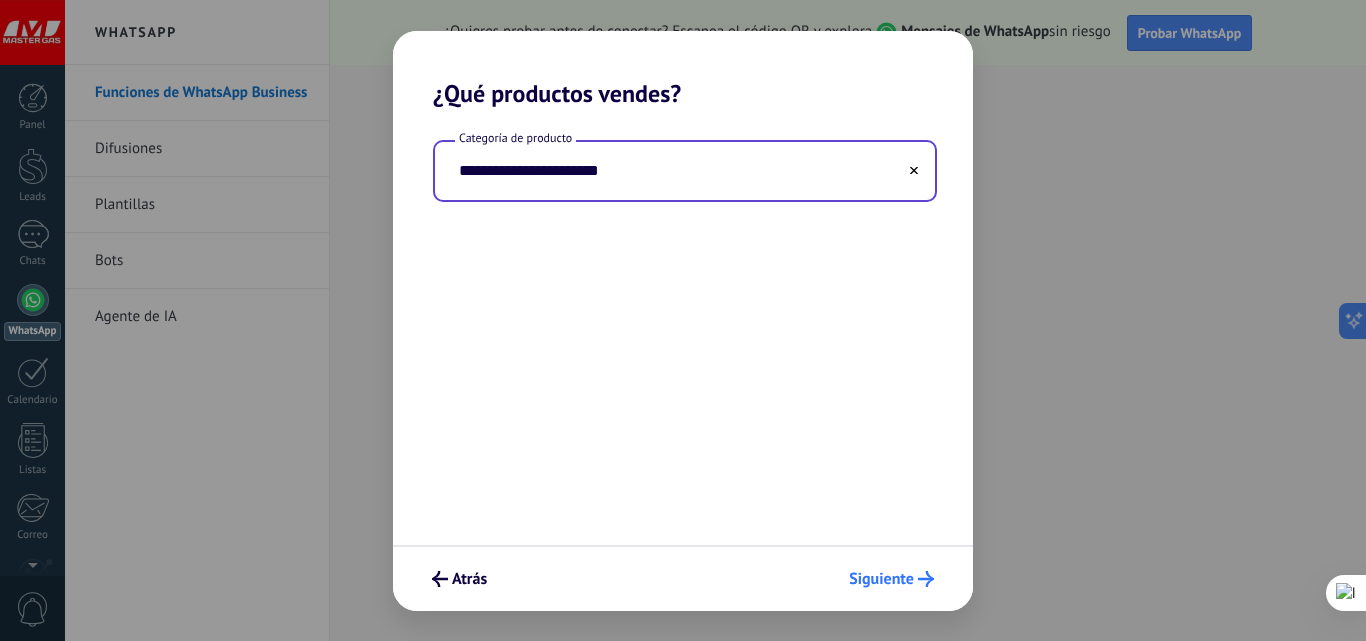 click on "Siguiente" at bounding box center (891, 579) 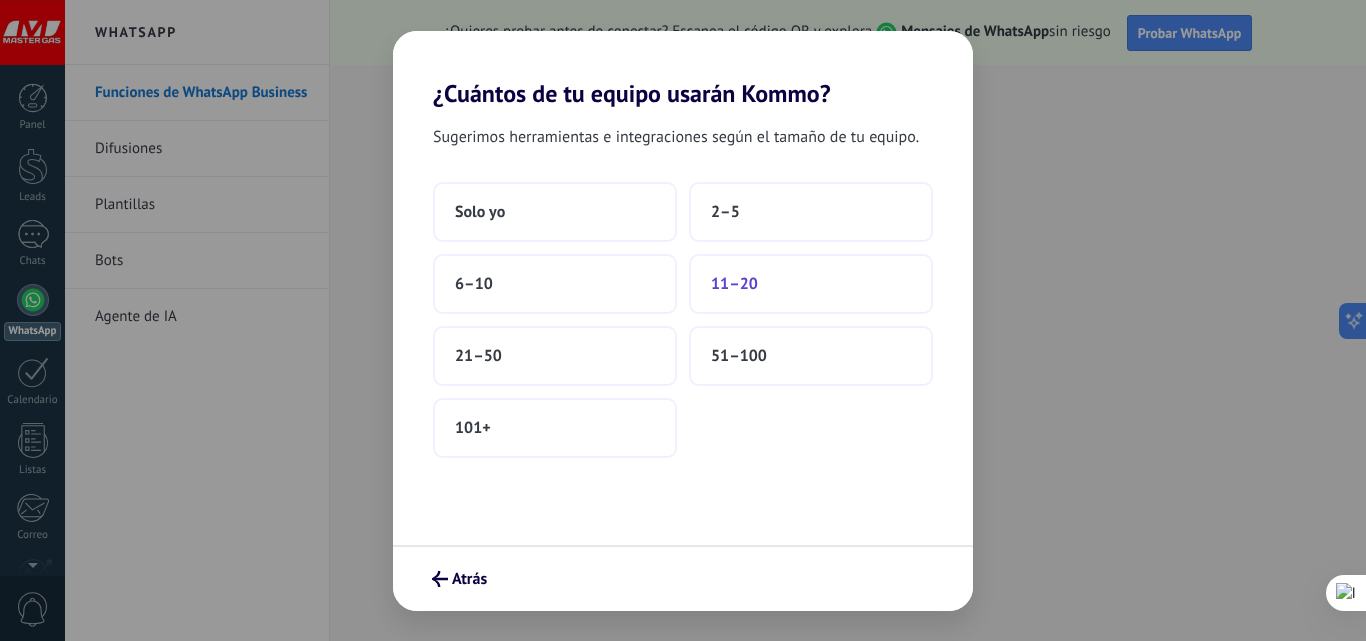 click on "11–20" at bounding box center [811, 284] 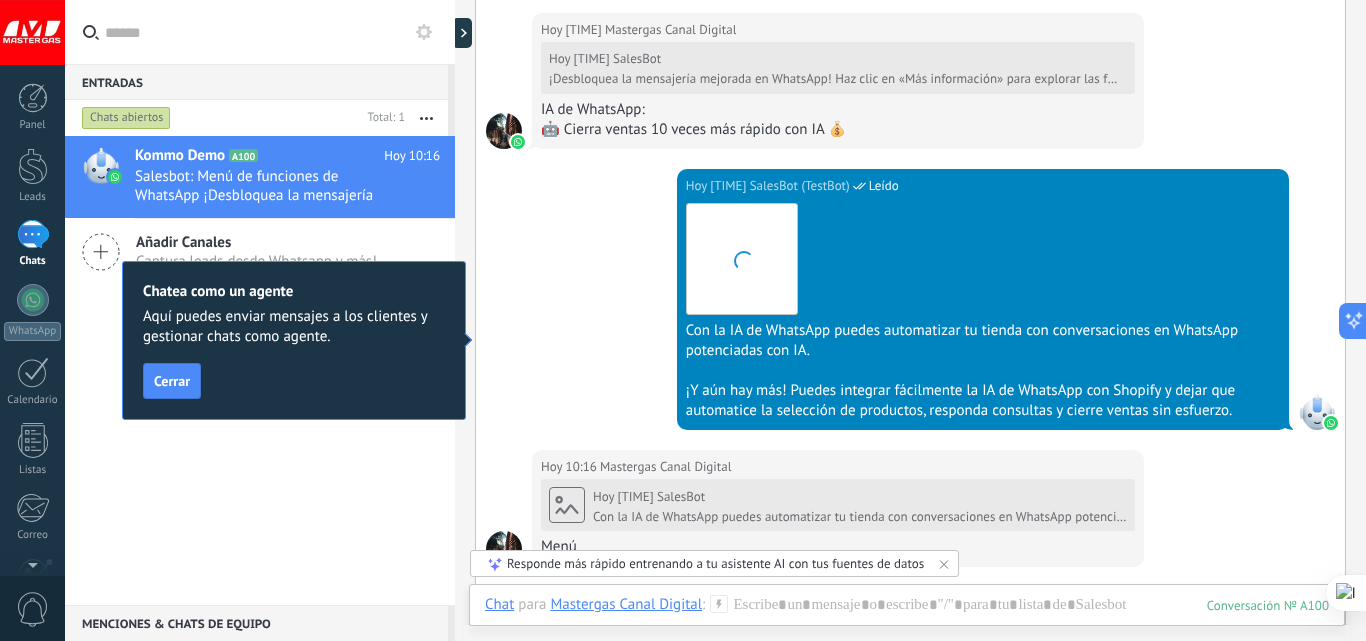 scroll, scrollTop: 1543, scrollLeft: 0, axis: vertical 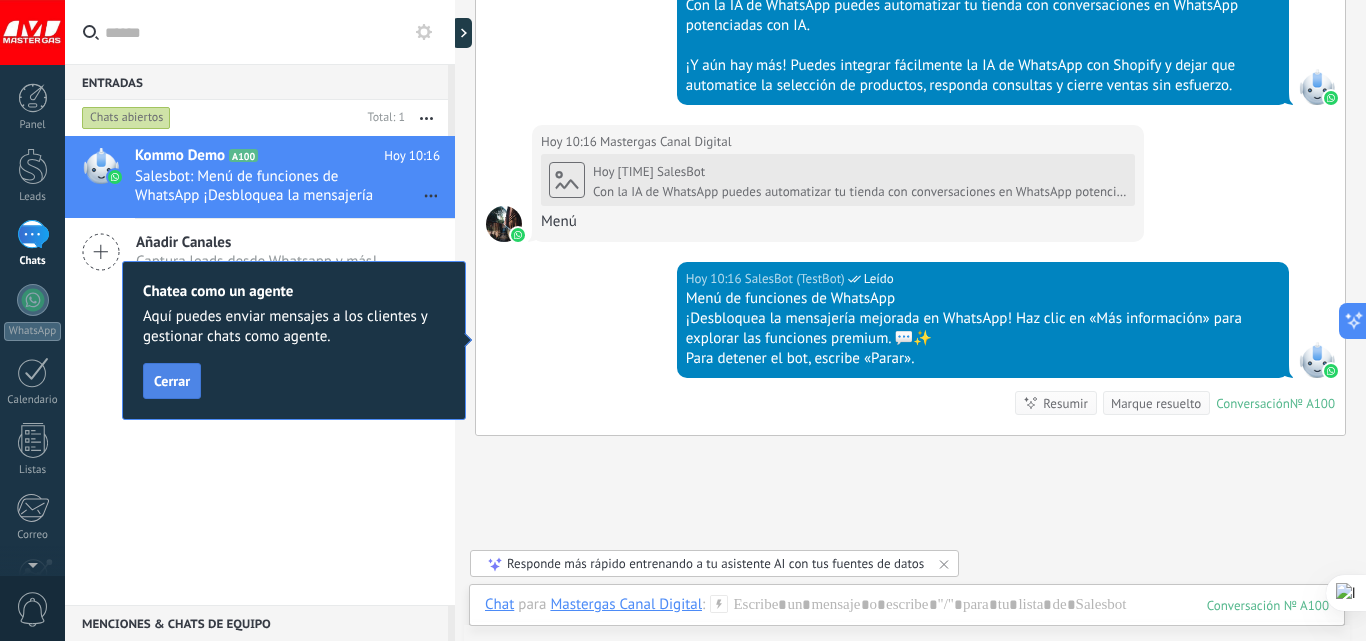click on "Cerrar" at bounding box center [172, 381] 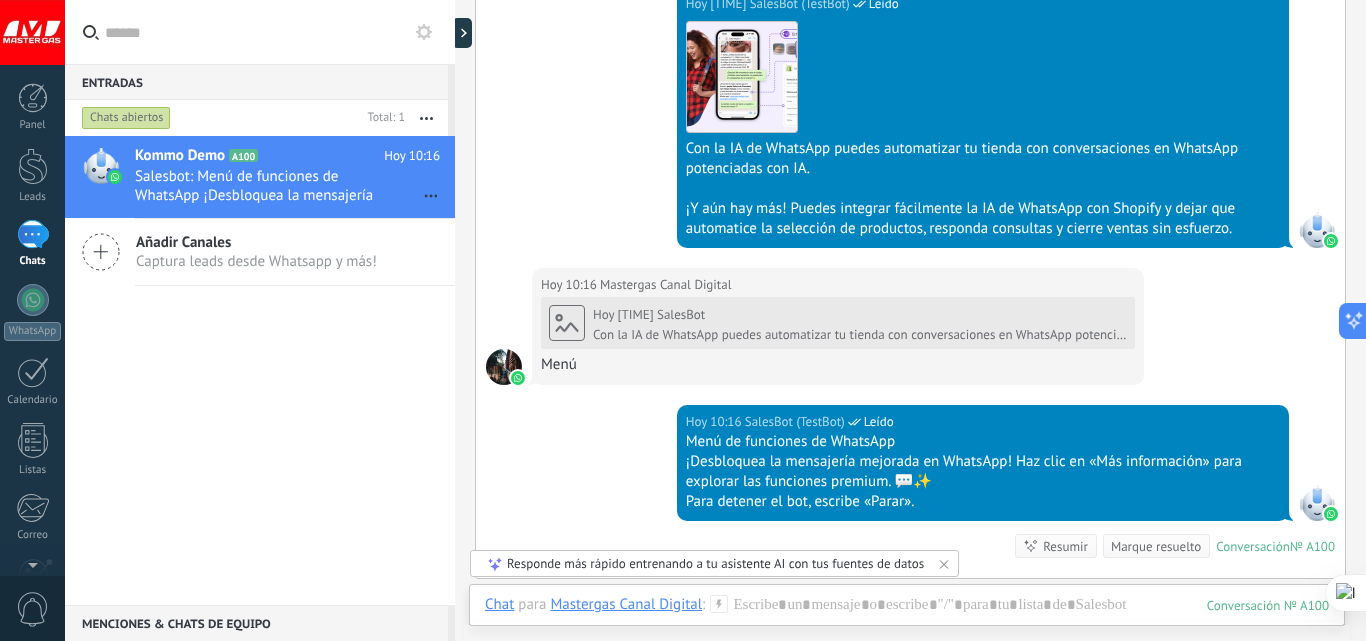 scroll, scrollTop: 1687, scrollLeft: 0, axis: vertical 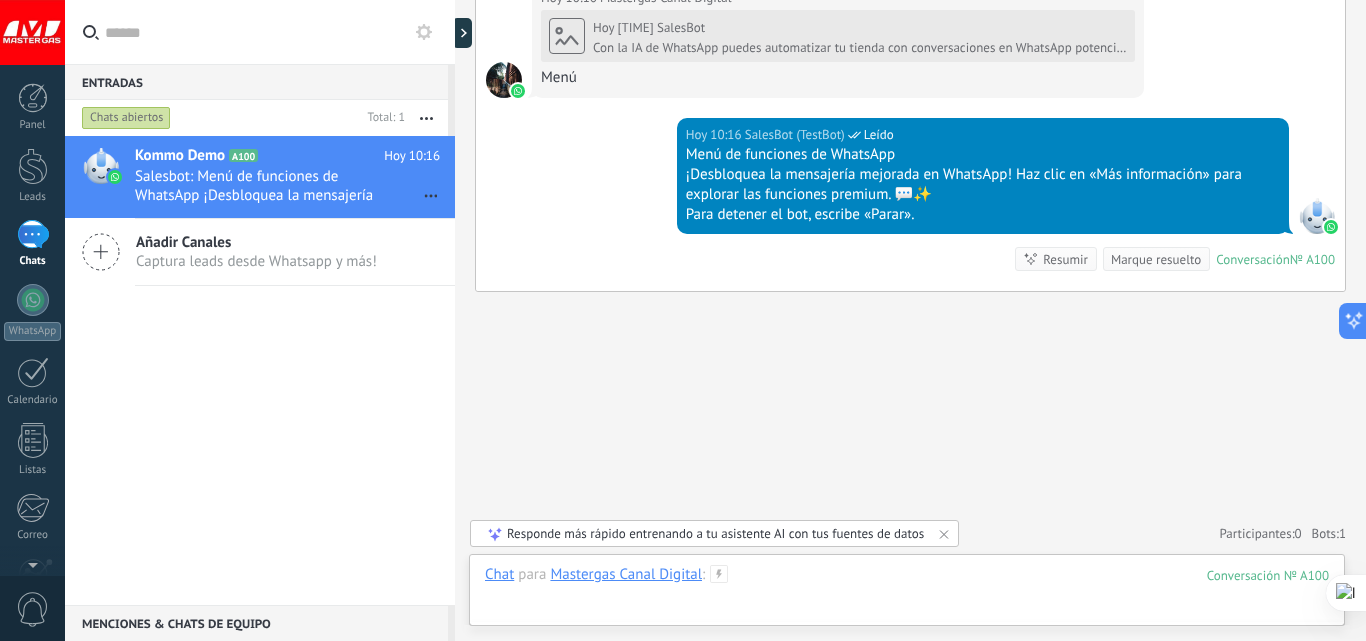 click at bounding box center (907, 595) 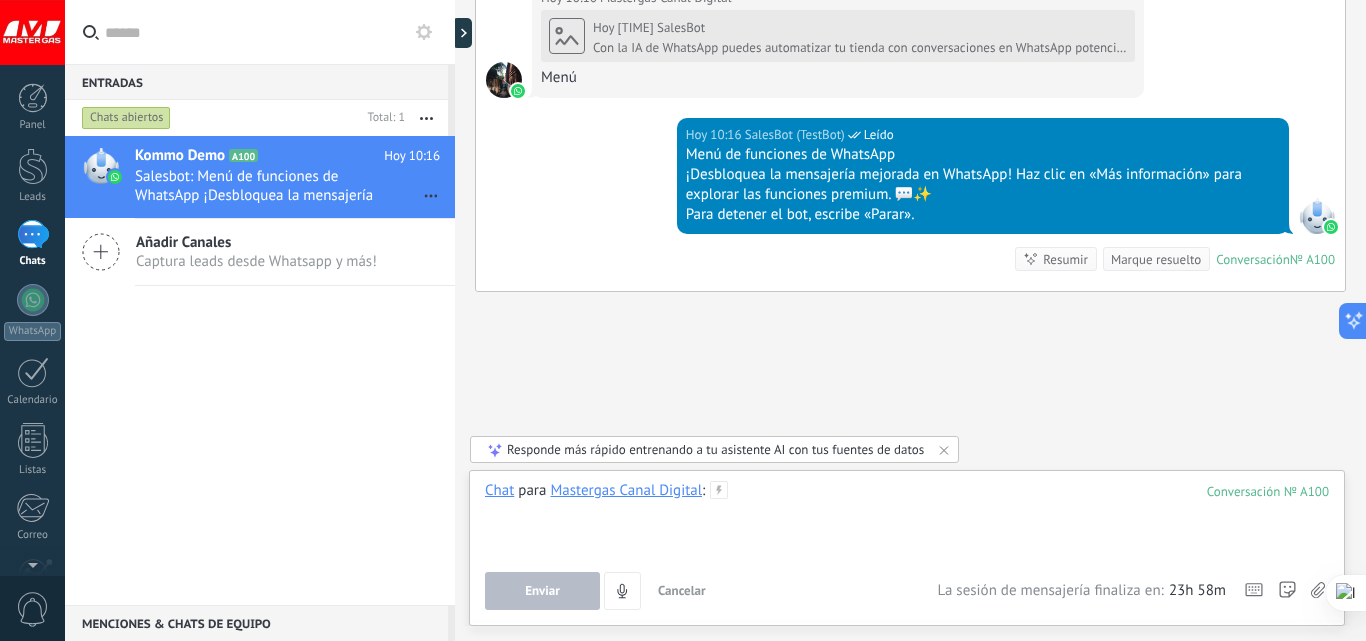 type 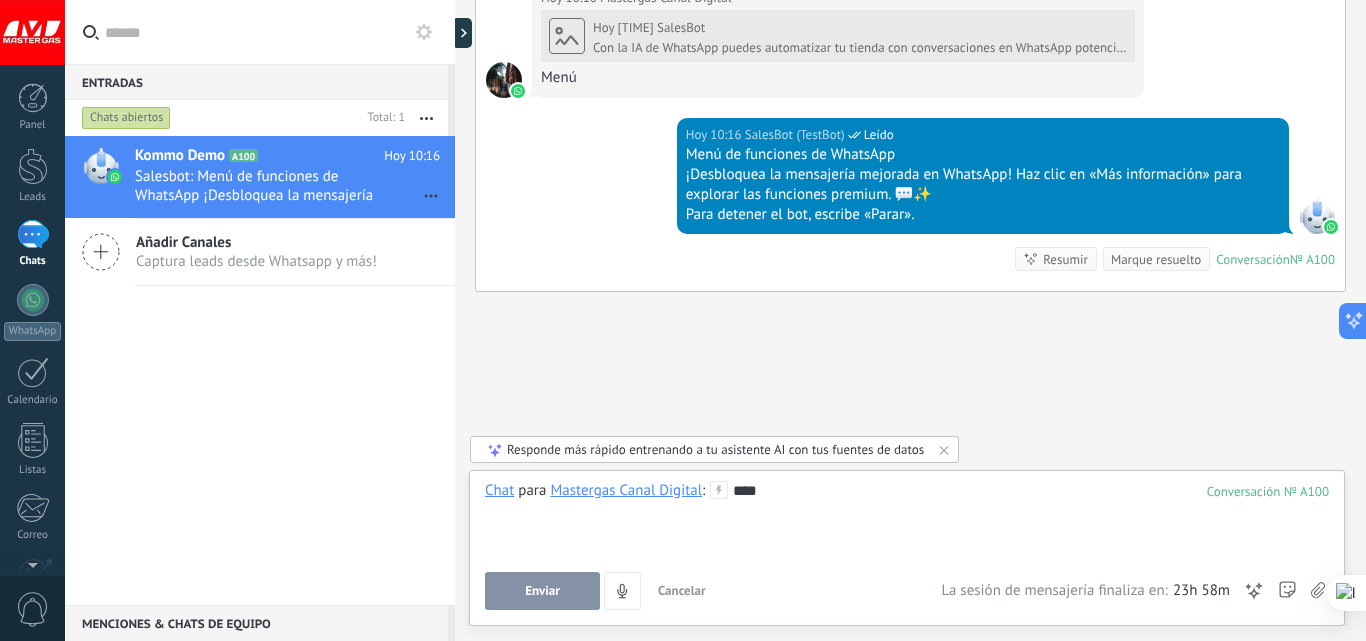 click on "Enviar" at bounding box center (542, 591) 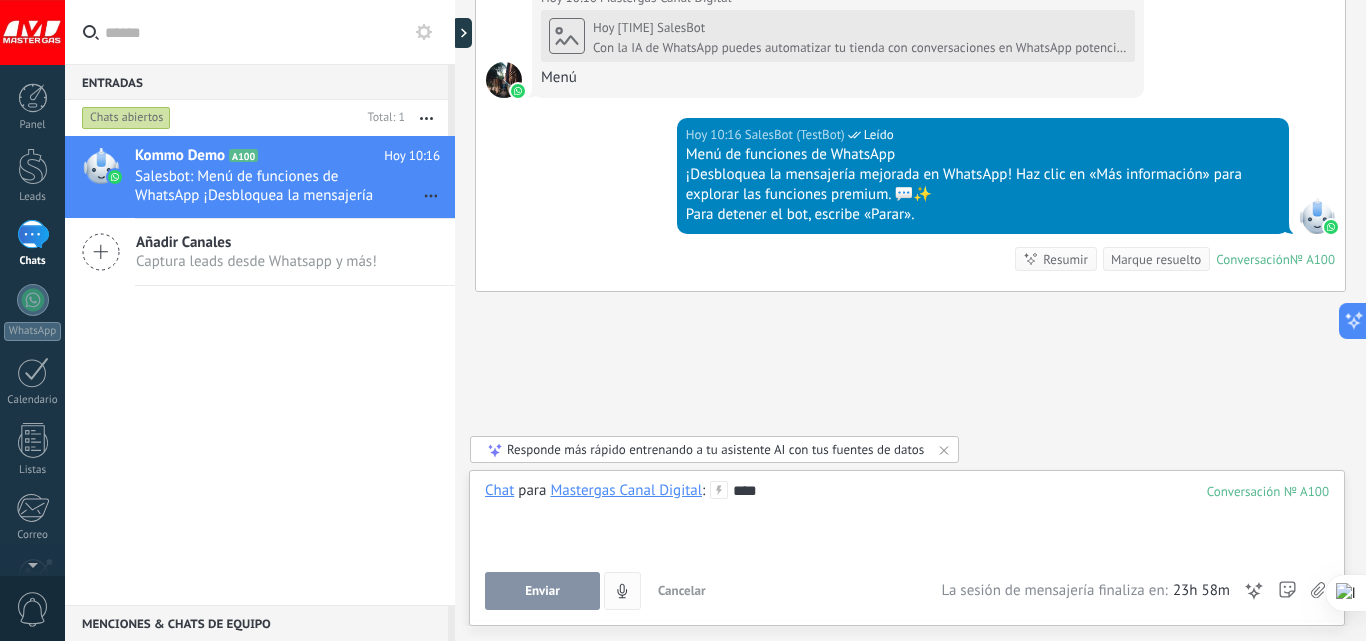 click at bounding box center [622, 591] 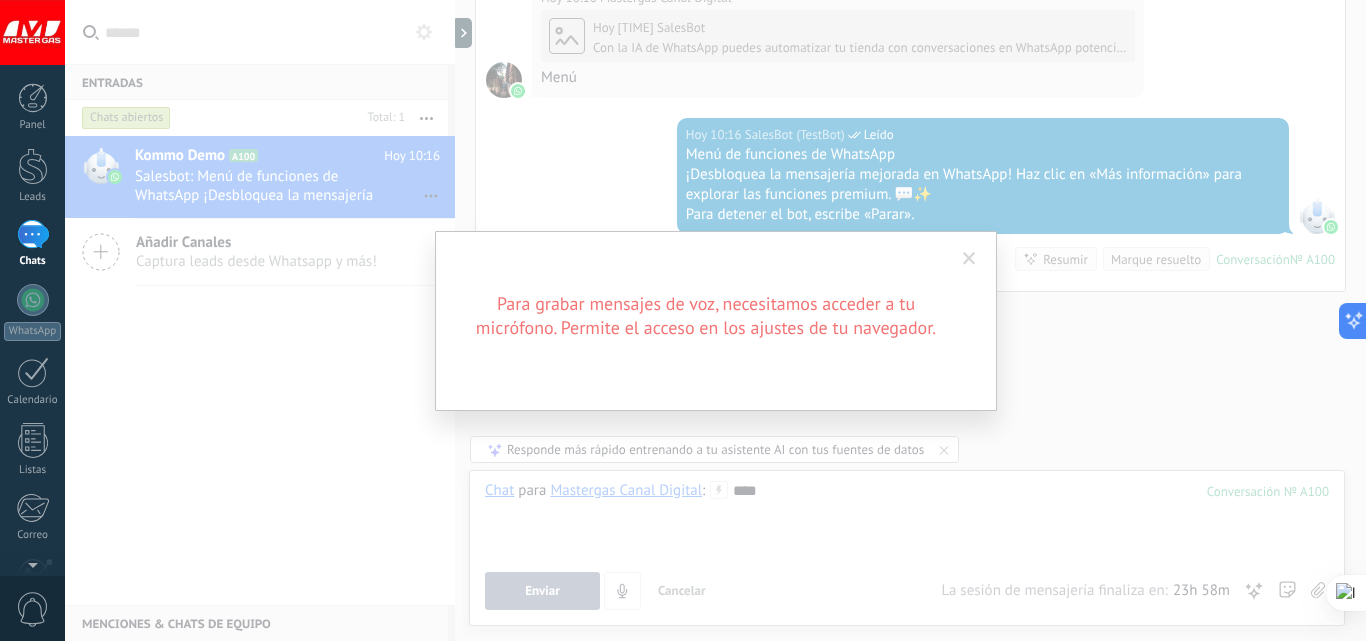 click at bounding box center [969, 259] 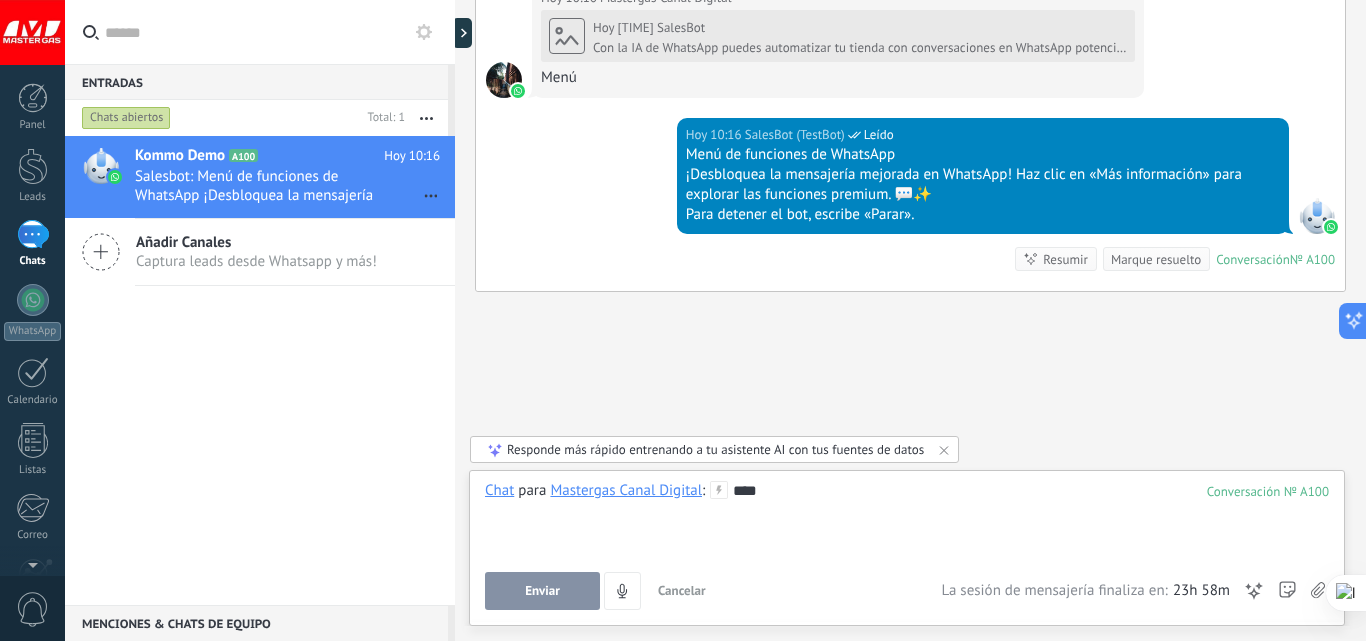 click on "Enviar" at bounding box center (542, 591) 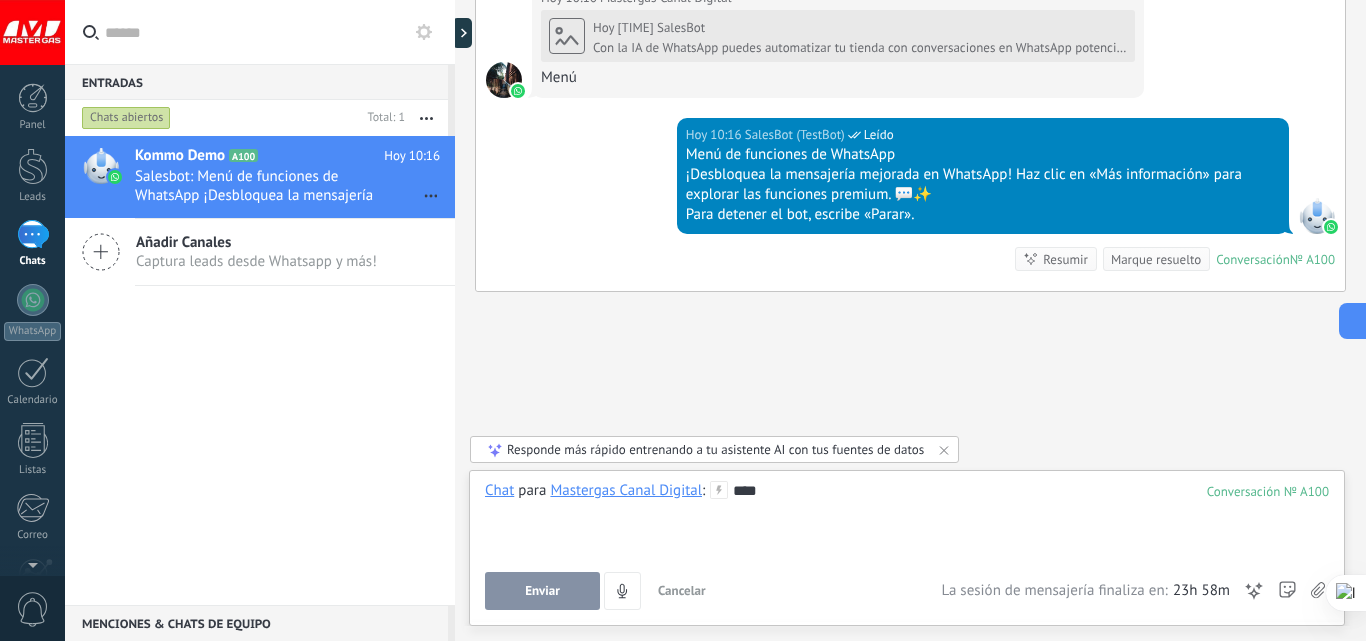 click on "****" at bounding box center [907, 519] 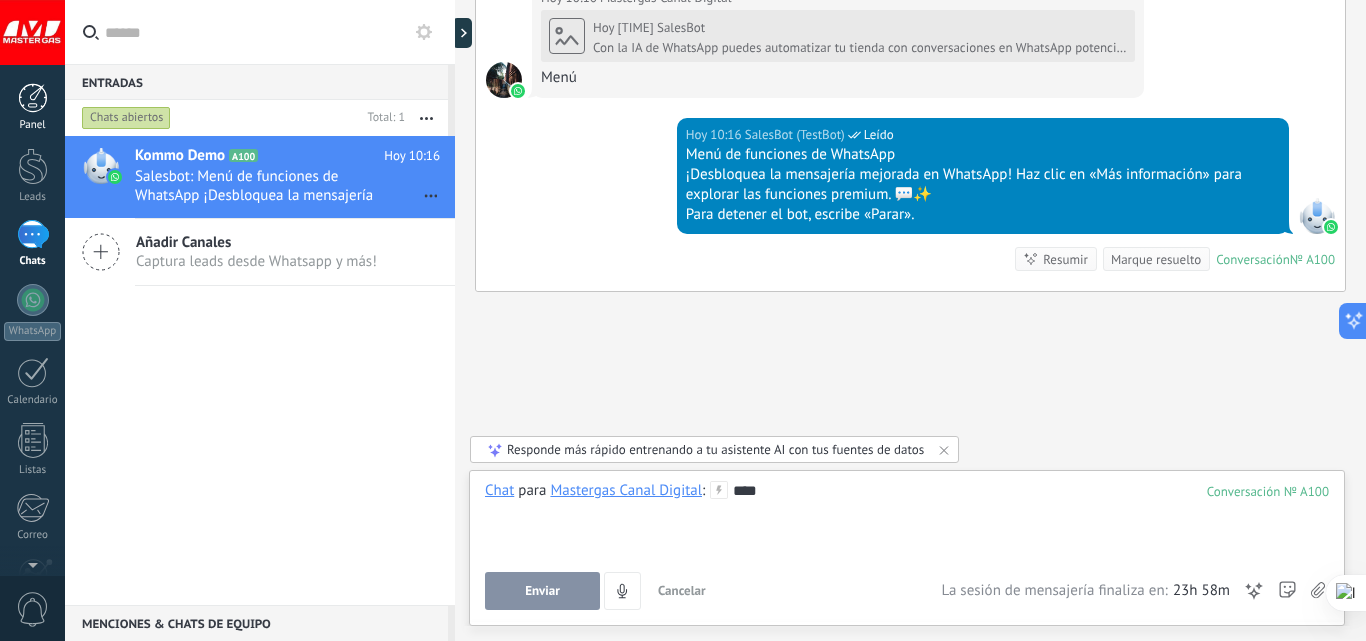 click on "Panel" at bounding box center [32, 107] 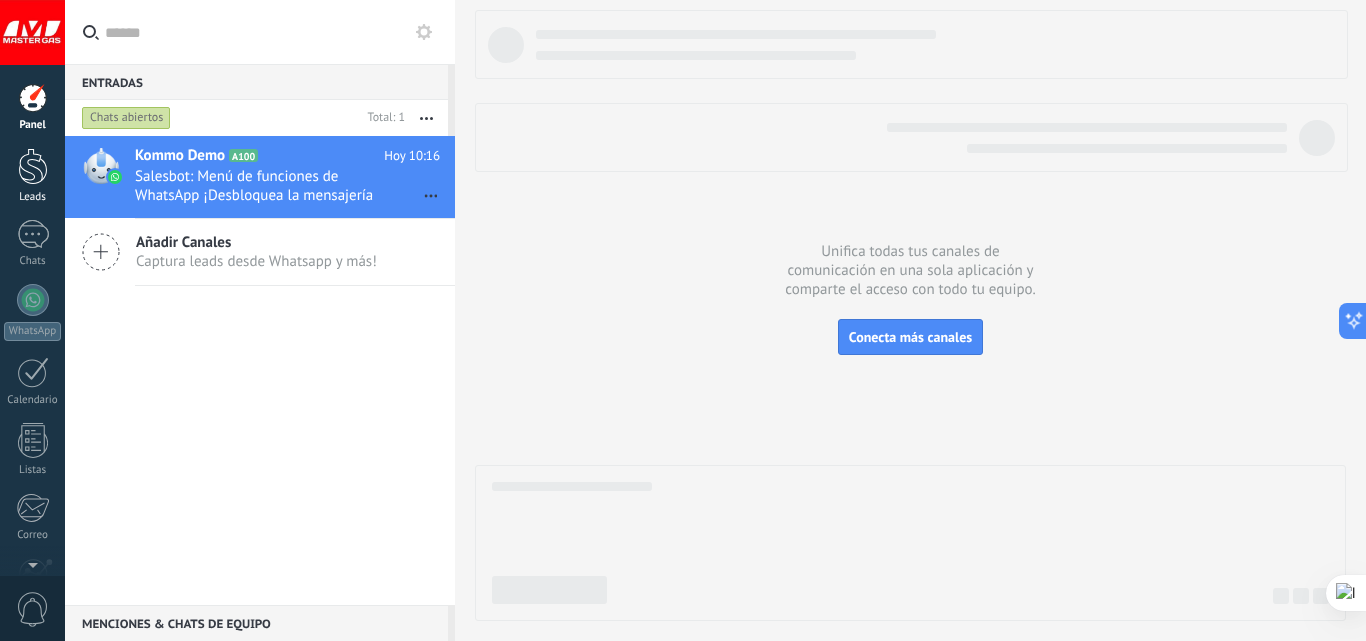 click at bounding box center (33, 166) 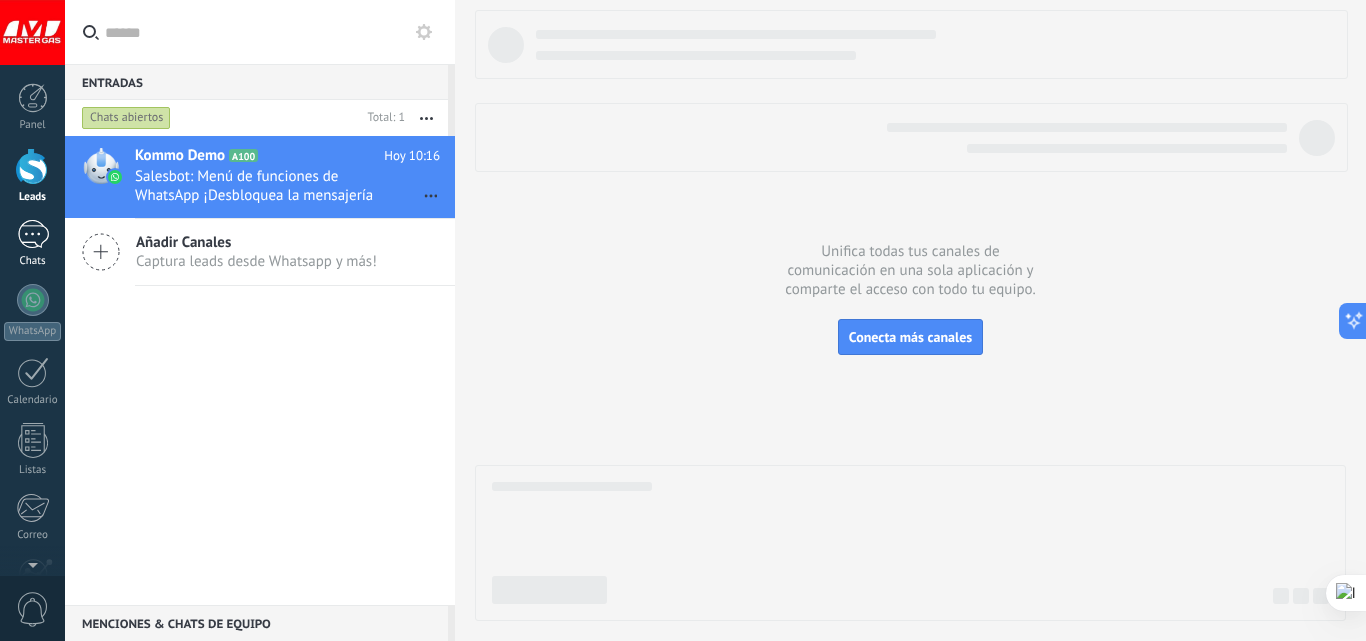 click on "1" at bounding box center (33, 234) 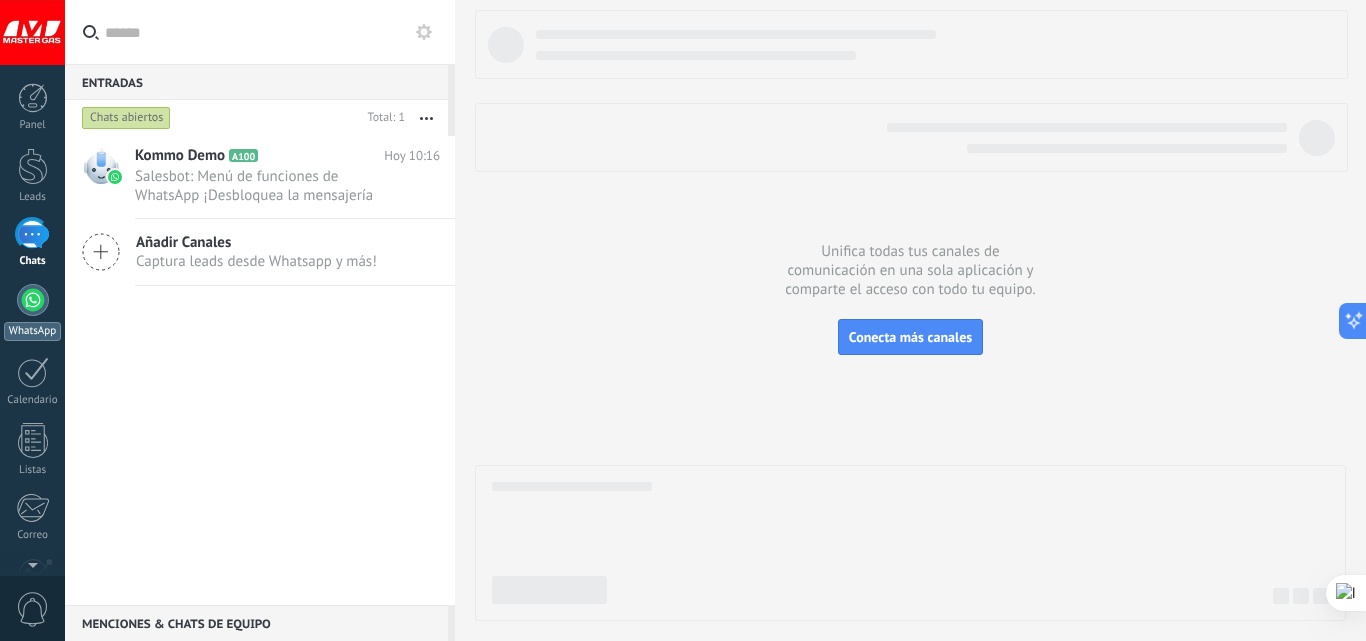 click at bounding box center [33, 300] 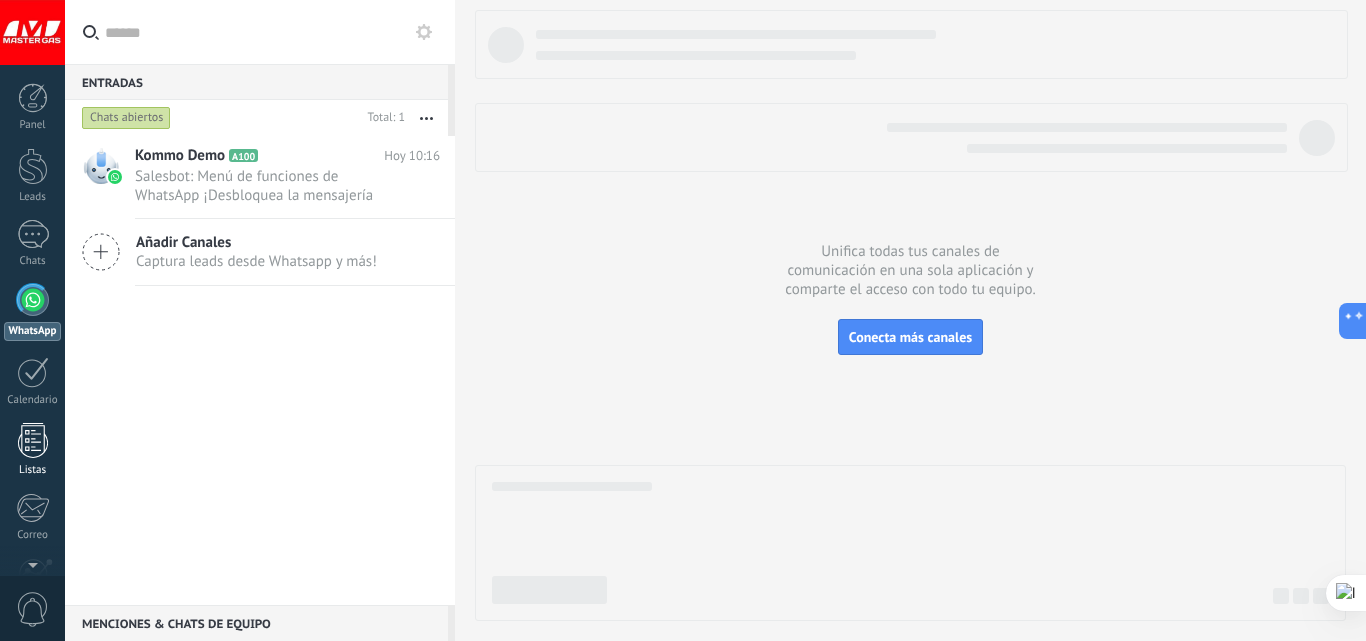click on "Calendario" at bounding box center (32, 382) 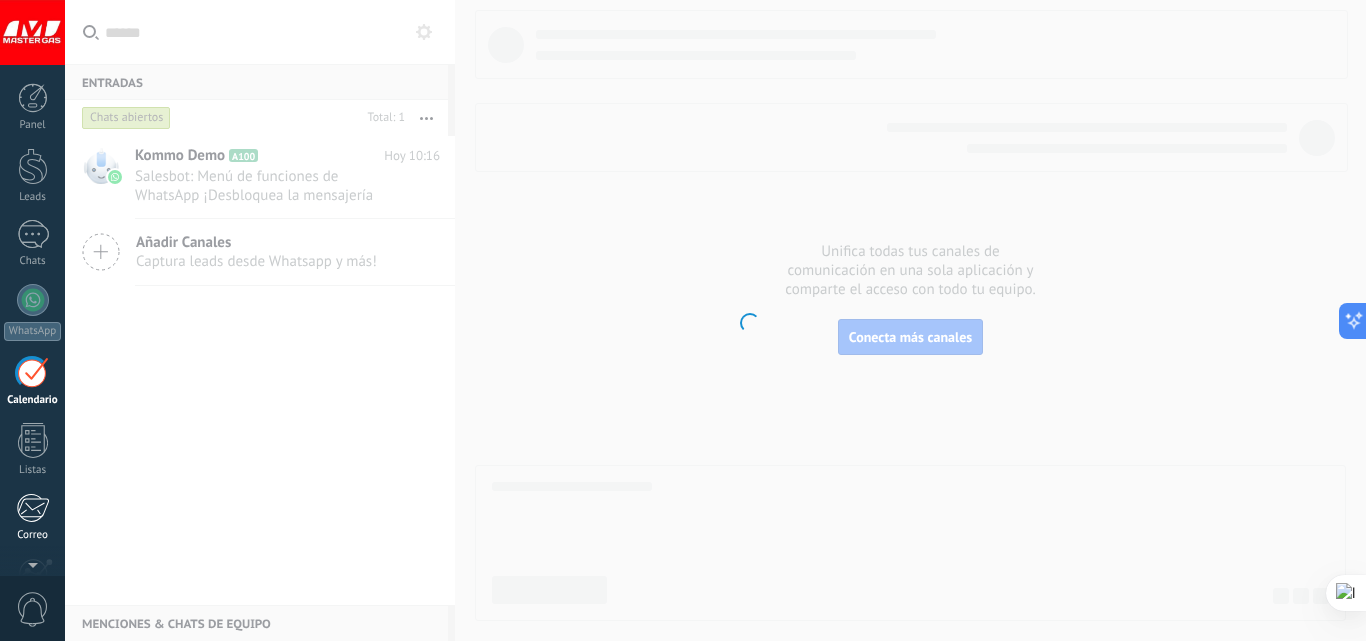 scroll, scrollTop: 58, scrollLeft: 0, axis: vertical 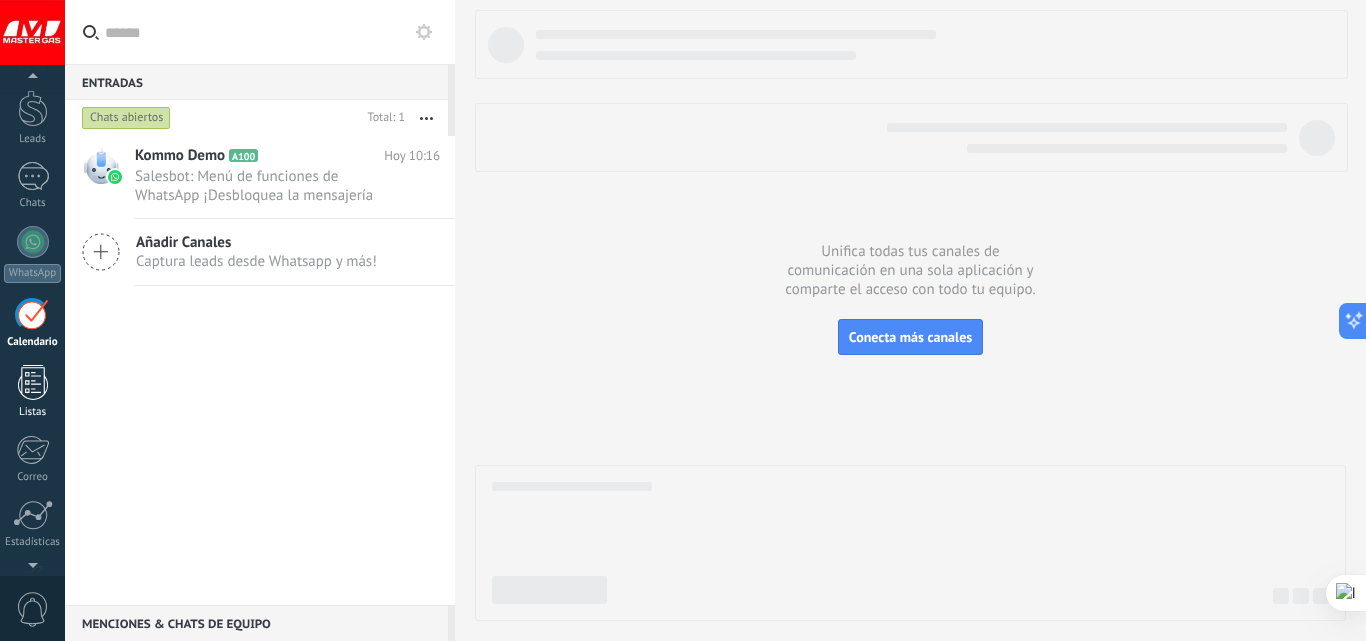 click at bounding box center (33, 382) 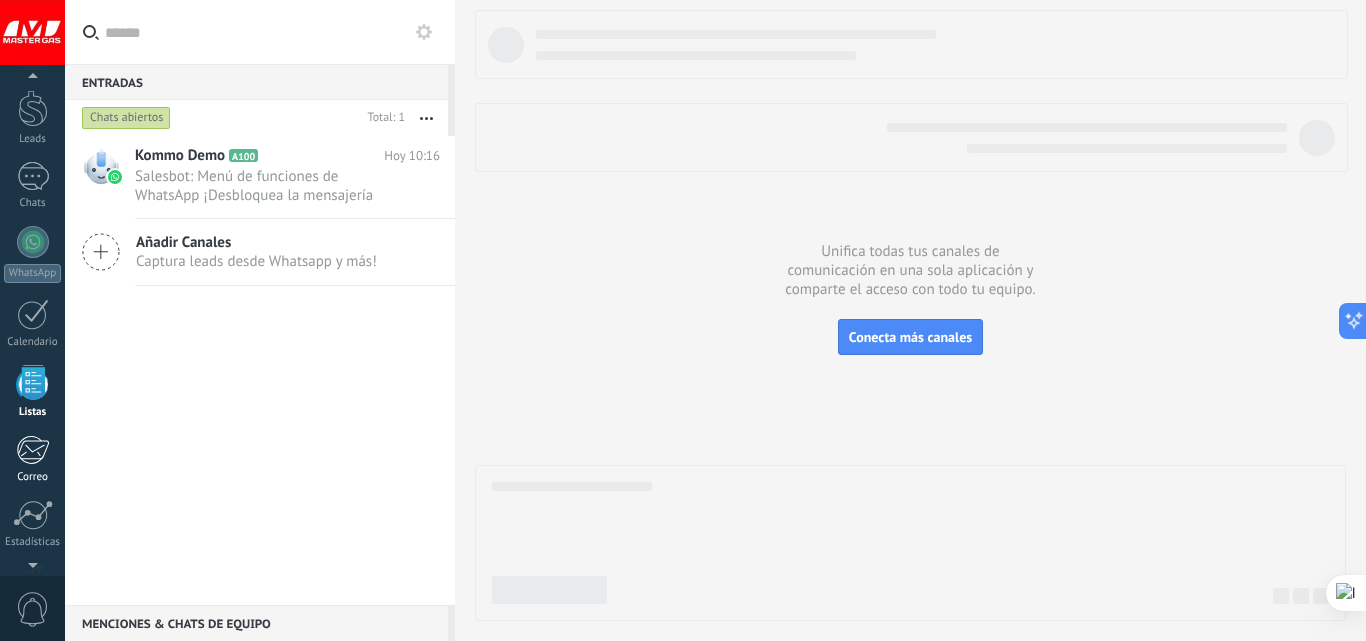 click at bounding box center (32, 450) 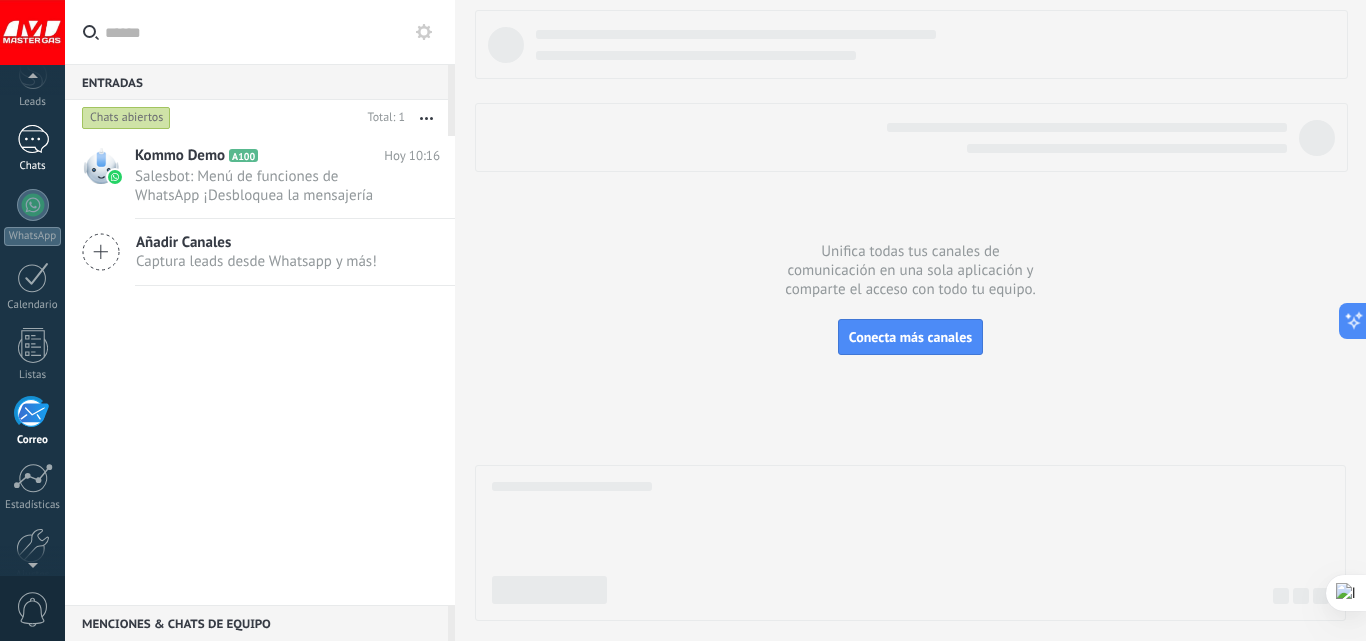 scroll, scrollTop: 0, scrollLeft: 0, axis: both 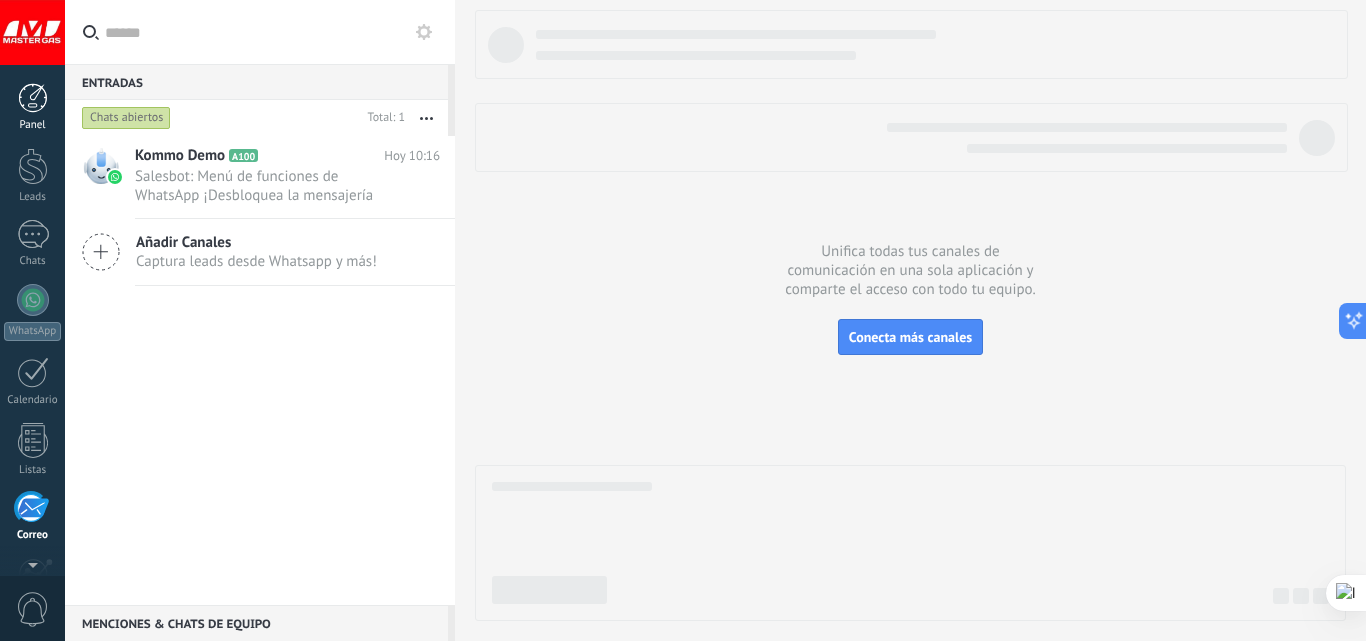 click at bounding box center [33, 98] 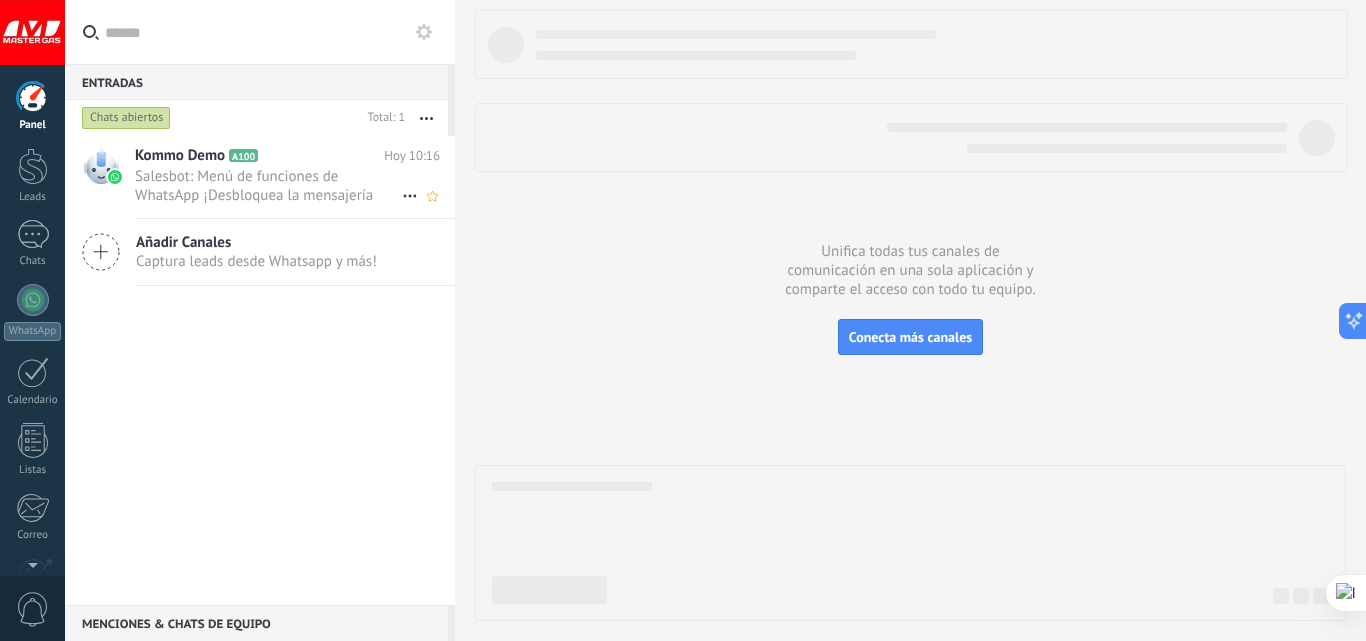 click on "Kommo Demo
A100" at bounding box center [259, 156] 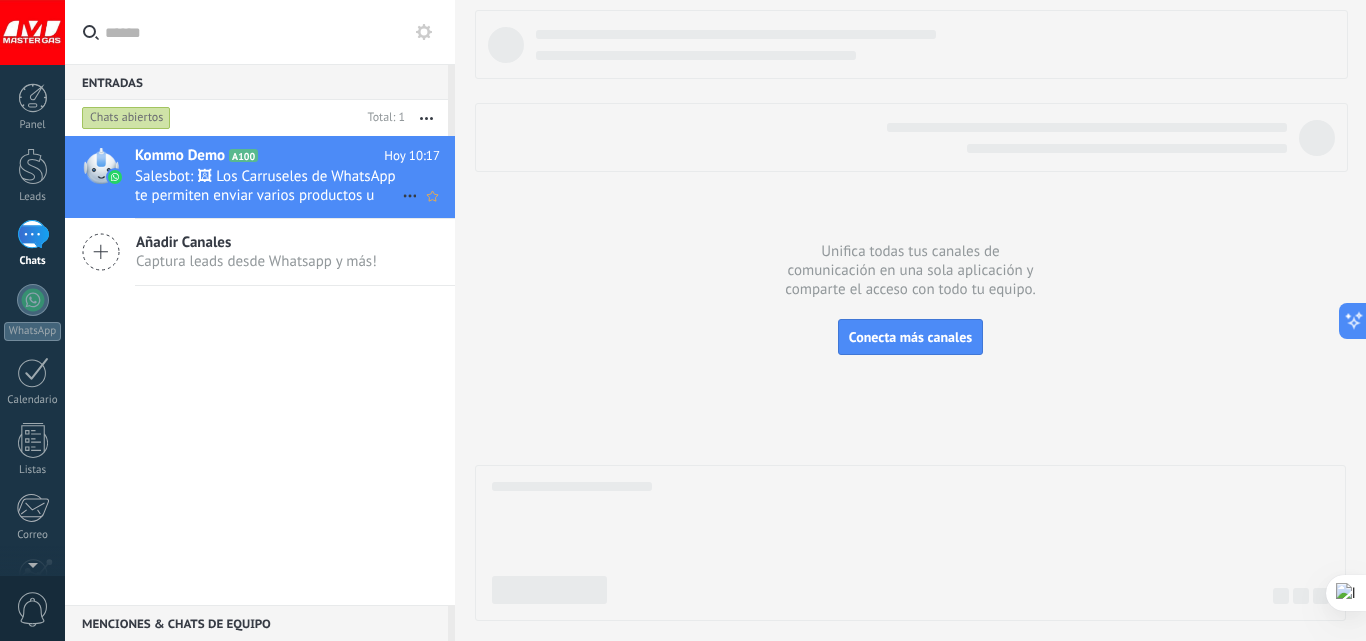 click on "Kommo Demo
A100
Hoy 10:17
Salesbot: 🖼 Los Carruseles de WhatsApp te permiten enviar varios productos u opciones en un solo mensaje que los clientes pueden recorrer interactivamente. 🛍️
¡Puedes enviar hasta 10 imágenes y 2 botones en un solo mensaje!
En la imagen adjunta puedes ver un Carrusel de WhatsApp en acción." at bounding box center (295, 177) 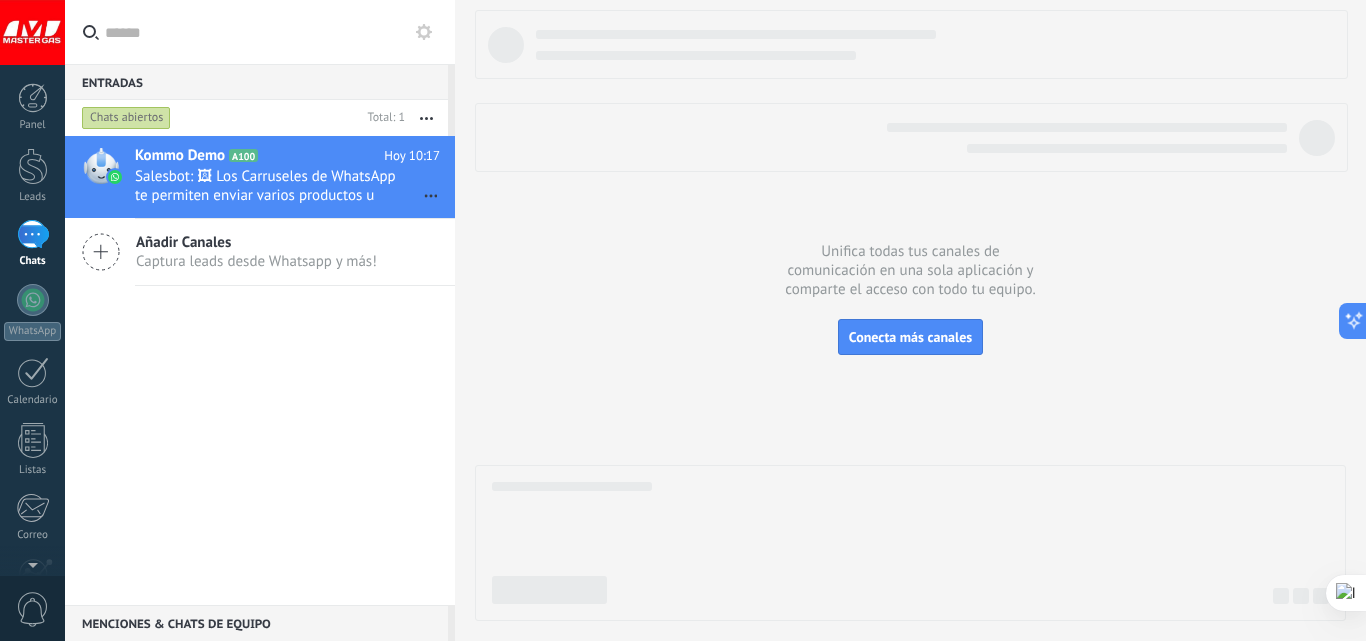 click on "1" at bounding box center [33, 234] 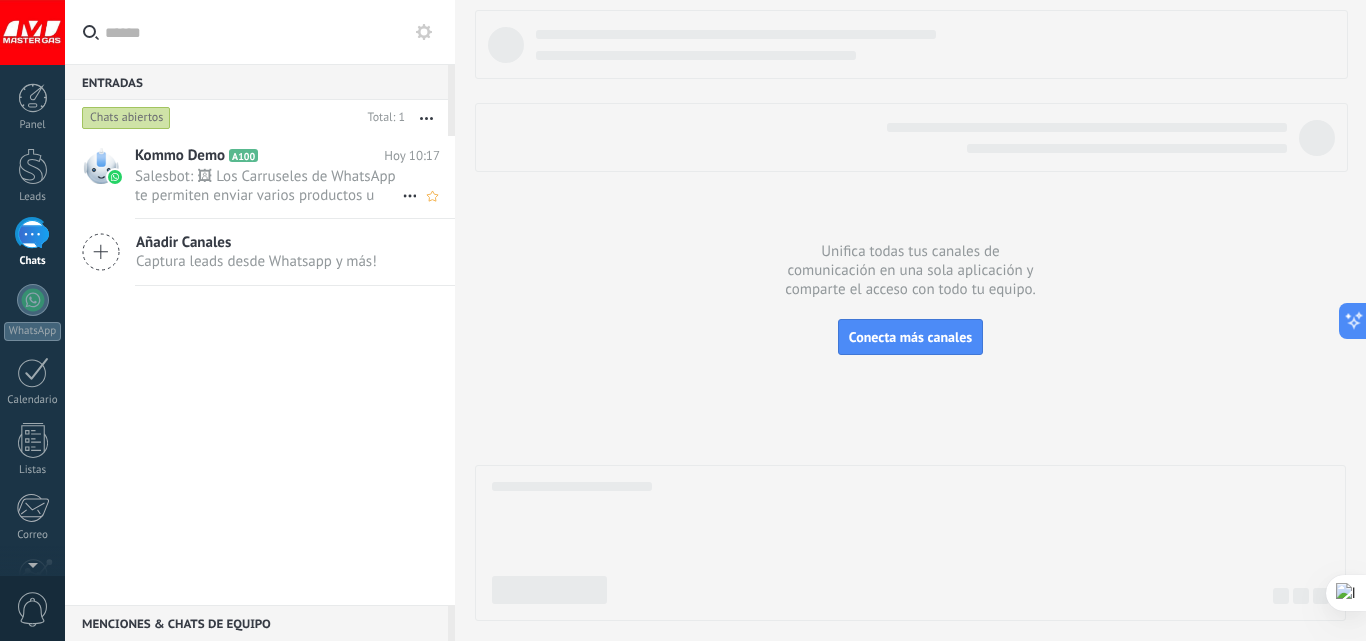 click on "Salesbot: 🖼 Los Carruseles de WhatsApp te permiten enviar varios productos u opciones en un solo mensaje que los clientes pueden recorrer interactivamente. 🛍️
¡Puedes enviar hasta 10 imágenes y 2 botones en un solo mensaje!
En la imagen adjunta puedes ver un Carrusel de WhatsApp en acción." at bounding box center [268, 186] 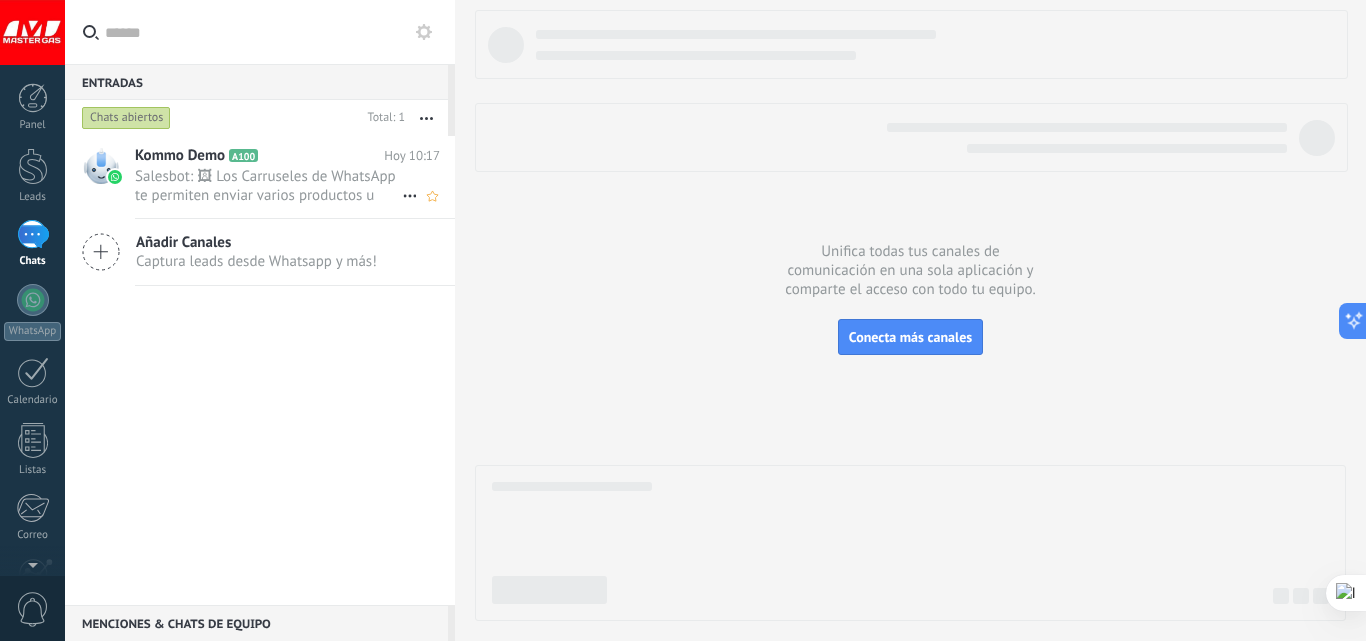 click on "Salesbot: 🖼 Los Carruseles de WhatsApp te permiten enviar varios productos u opciones en un solo mensaje que los clientes pueden recorrer interactivamente. 🛍️
¡Puedes enviar hasta 10 imágenes y 2 botones en un solo mensaje!
En la imagen adjunta puedes ver un Carrusel de WhatsApp en acción." at bounding box center [268, 186] 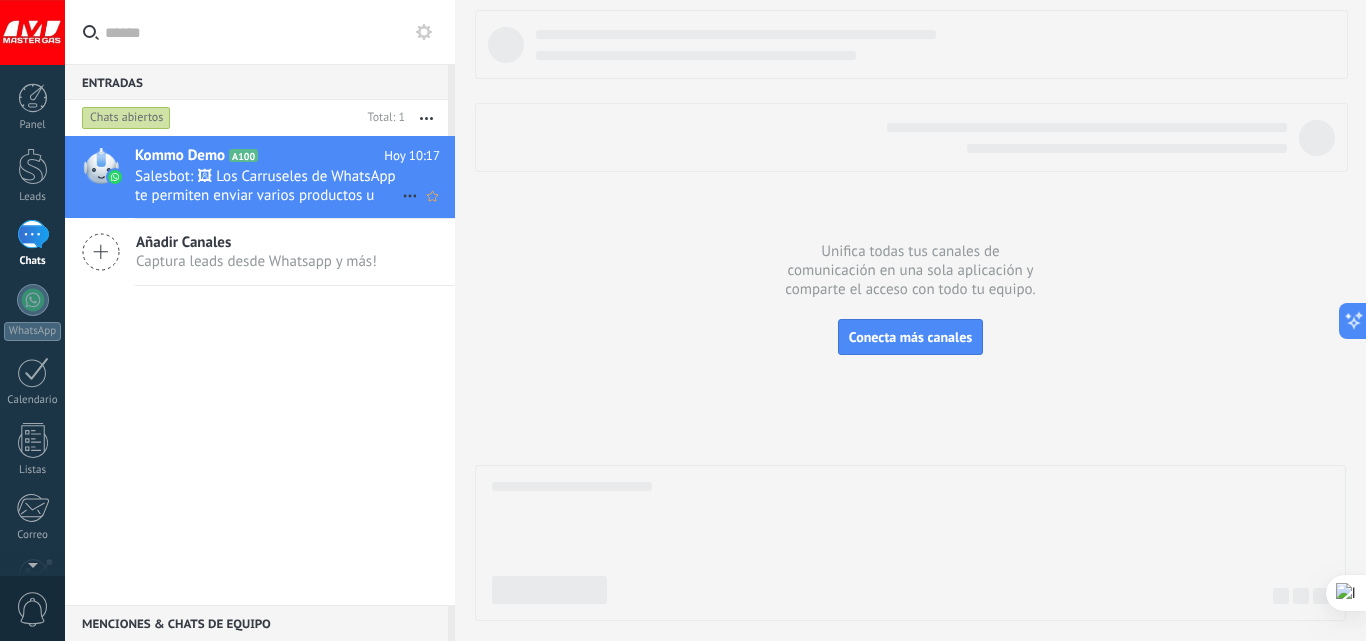 click on "Salesbot: 🖼 Los Carruseles de WhatsApp te permiten enviar varios productos u opciones en un solo mensaje que los clientes pueden recorrer interactivamente. 🛍️
¡Puedes enviar hasta 10 imágenes y 2 botones en un solo mensaje!
En la imagen adjunta puedes ver un Carrusel de WhatsApp en acción." at bounding box center (268, 186) 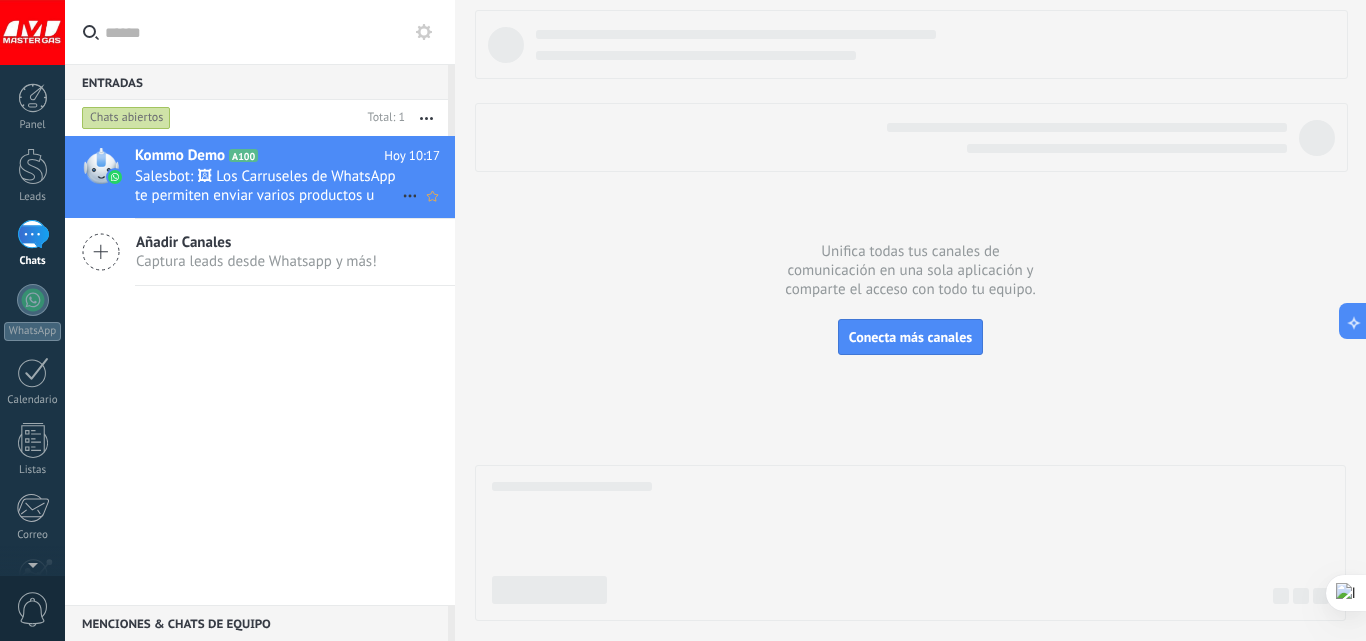 click on "Salesbot: 🖼 Los Carruseles de WhatsApp te permiten enviar varios productos u opciones en un solo mensaje que los clientes pueden recorrer interactivamente. 🛍️
¡Puedes enviar hasta 10 imágenes y 2 botones en un solo mensaje!
En la imagen adjunta puedes ver un Carrusel de WhatsApp en acción." at bounding box center [268, 186] 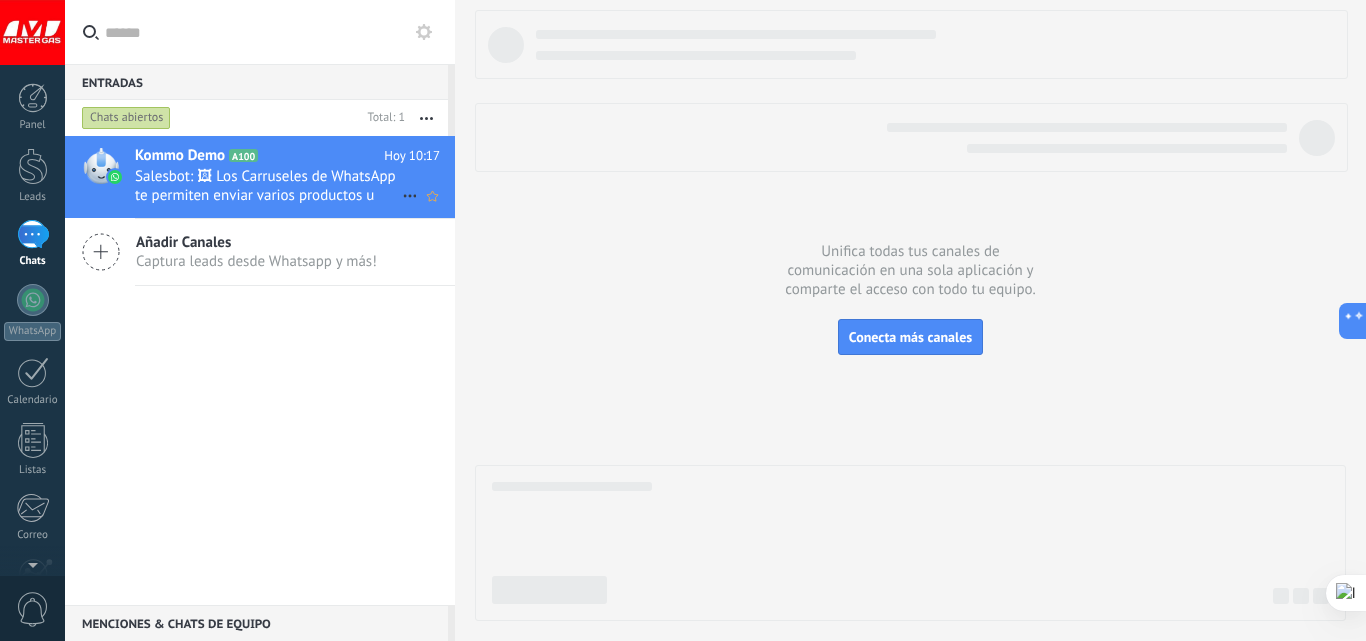 click on "Salesbot: 🖼 Los Carruseles de WhatsApp te permiten enviar varios productos u opciones en un solo mensaje que los clientes pueden recorrer interactivamente. 🛍️
¡Puedes enviar hasta 10 imágenes y 2 botones en un solo mensaje!
En la imagen adjunta puedes ver un Carrusel de WhatsApp en acción." at bounding box center (268, 186) 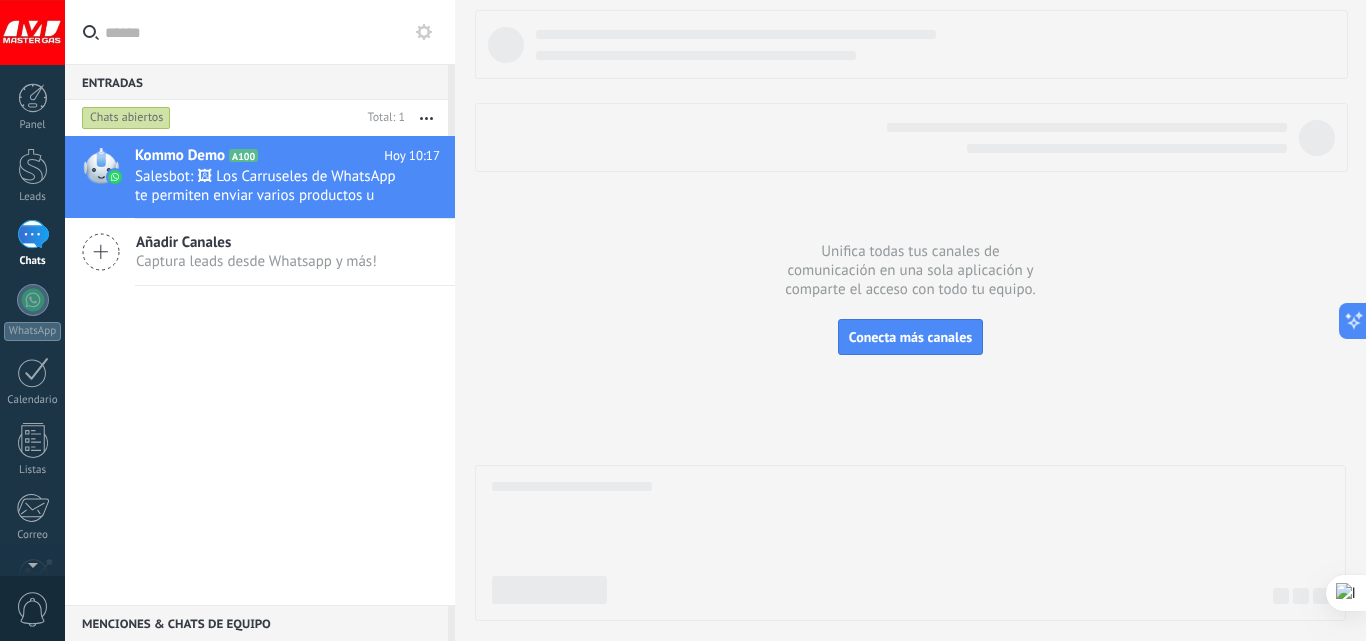 drag, startPoint x: 302, startPoint y: 192, endPoint x: 700, endPoint y: 187, distance: 398.0314 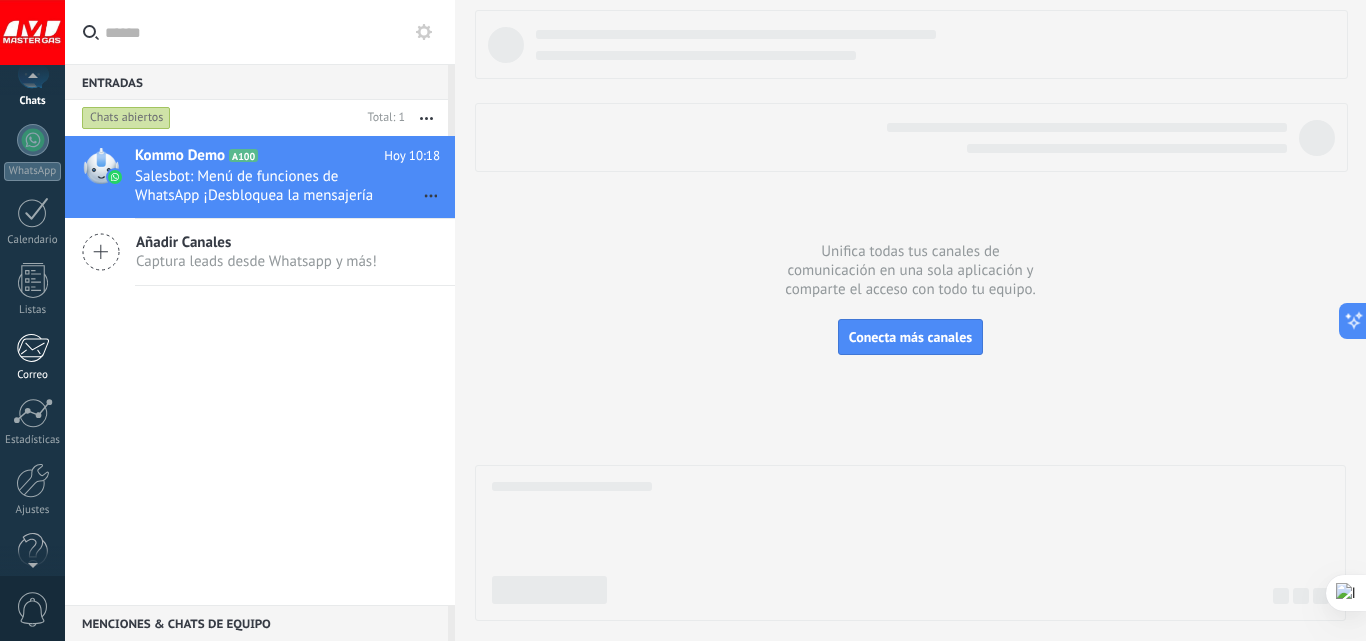 scroll, scrollTop: 191, scrollLeft: 0, axis: vertical 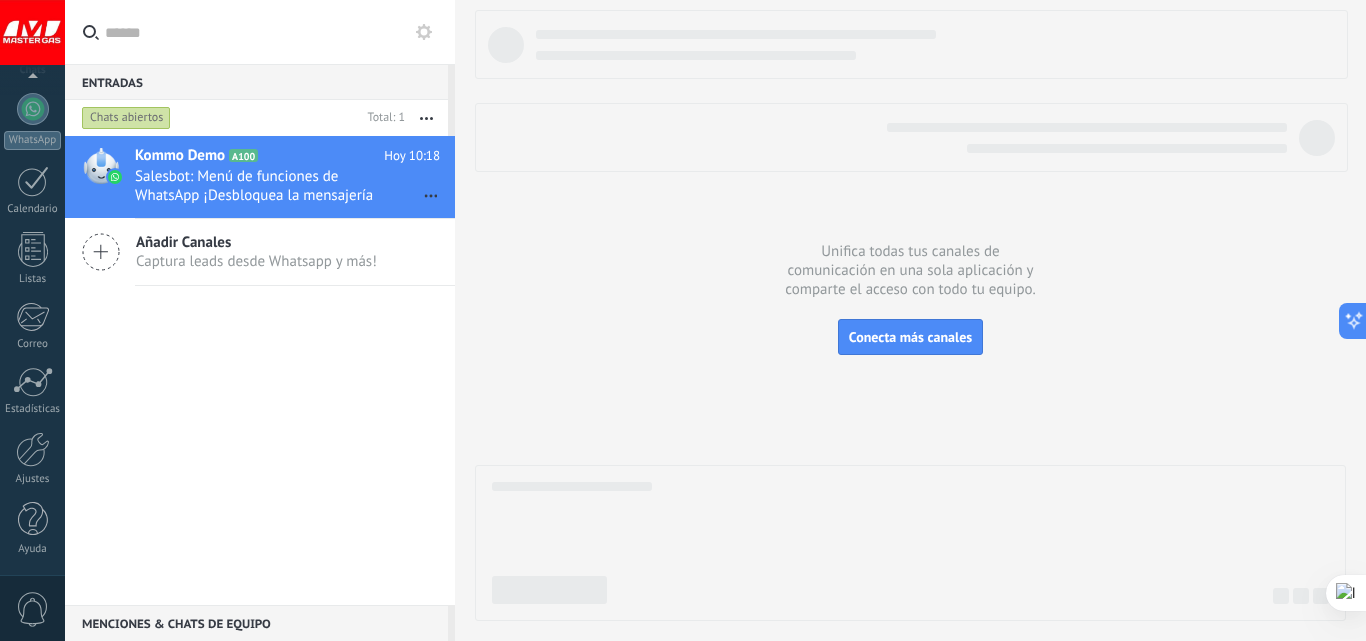 click on "0" at bounding box center [33, 609] 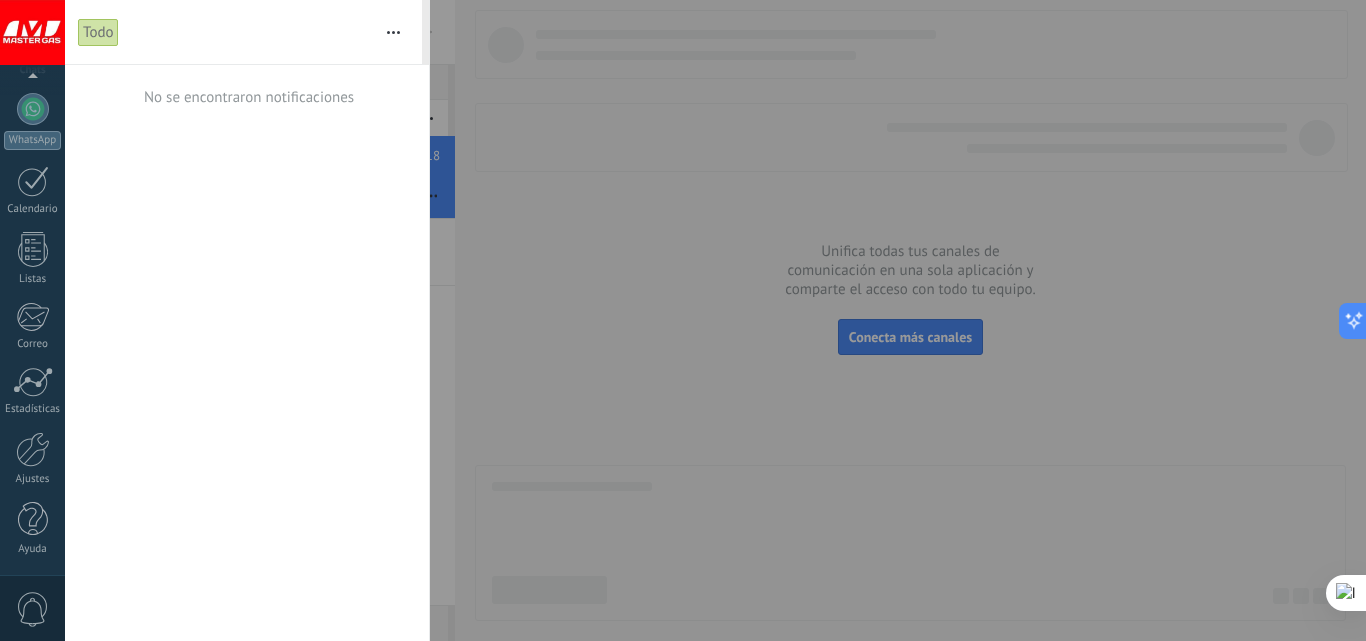 scroll, scrollTop: 0, scrollLeft: 0, axis: both 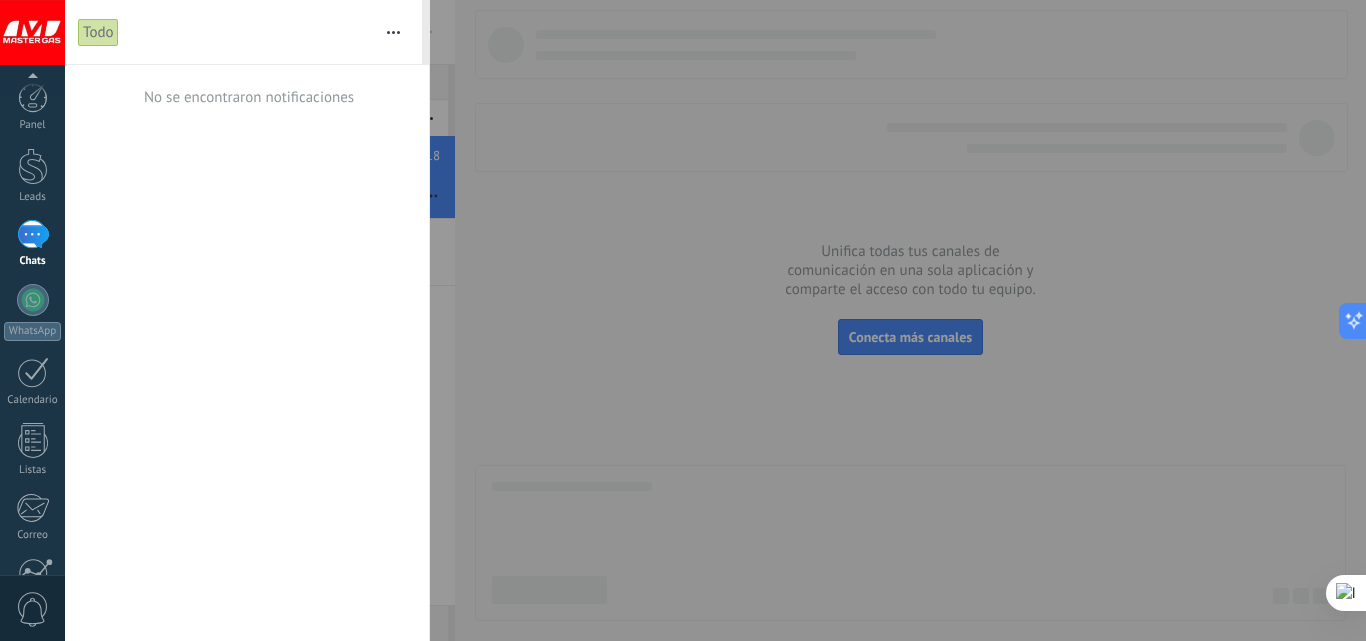 click at bounding box center (683, 320) 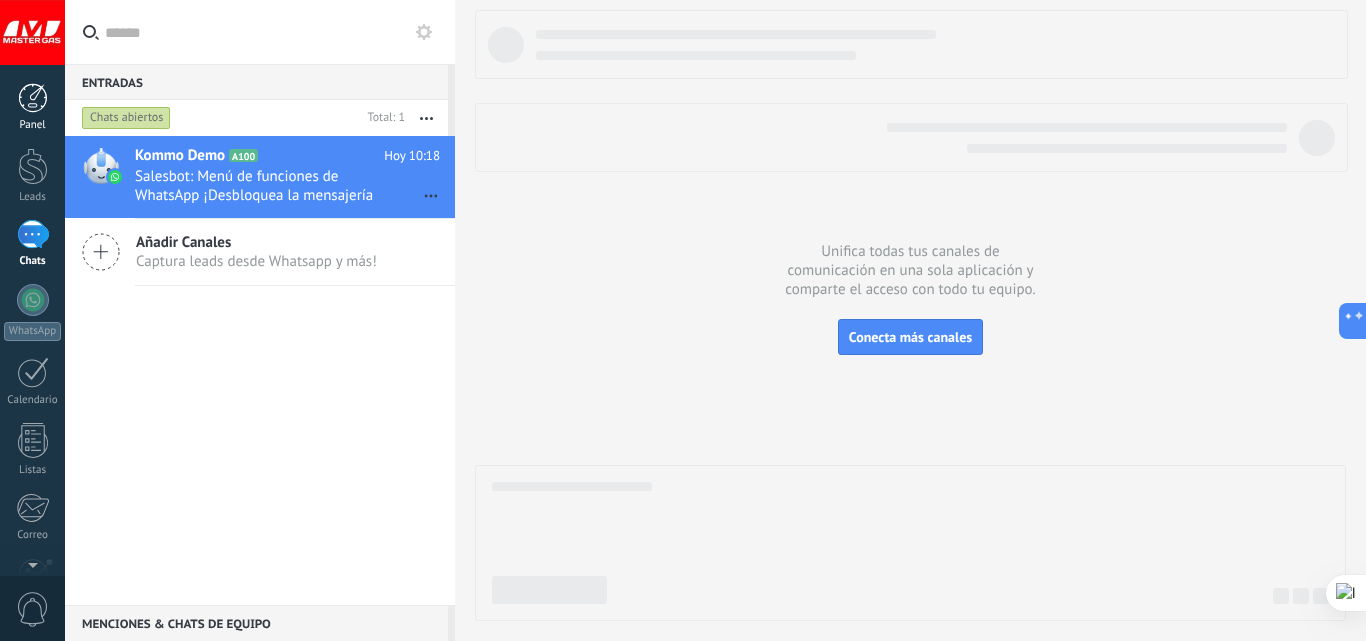 click on "Panel" at bounding box center [32, 107] 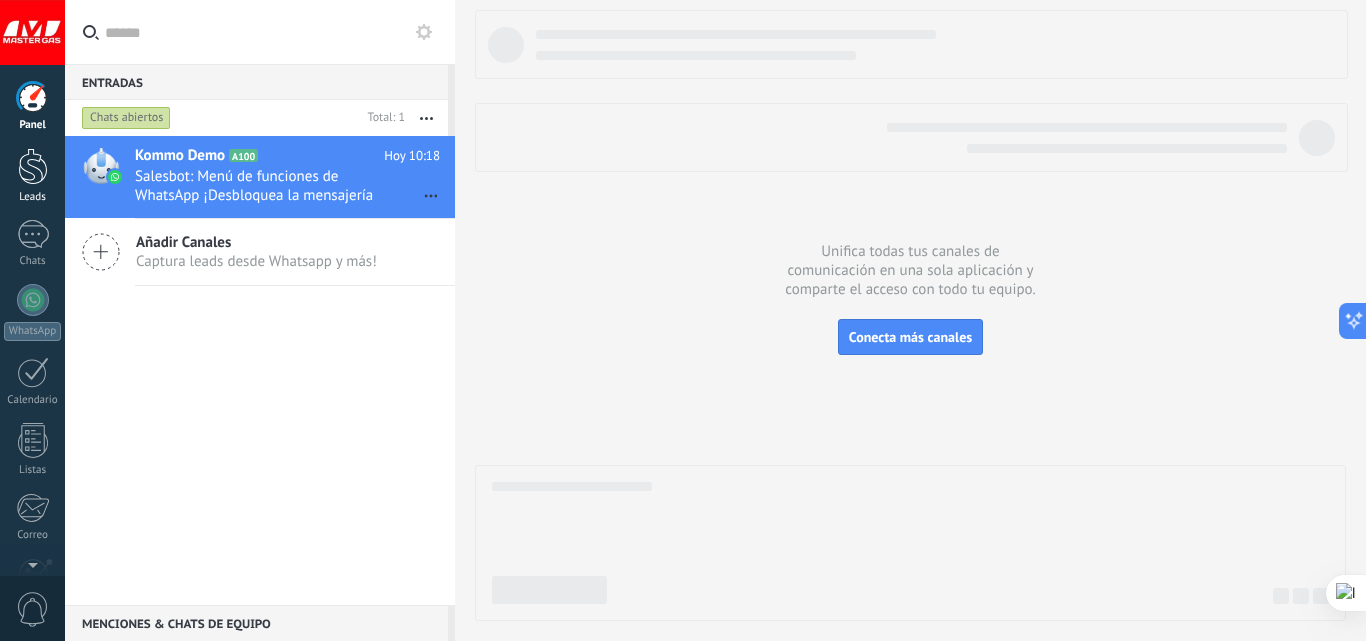 click on "Leads" at bounding box center [32, 176] 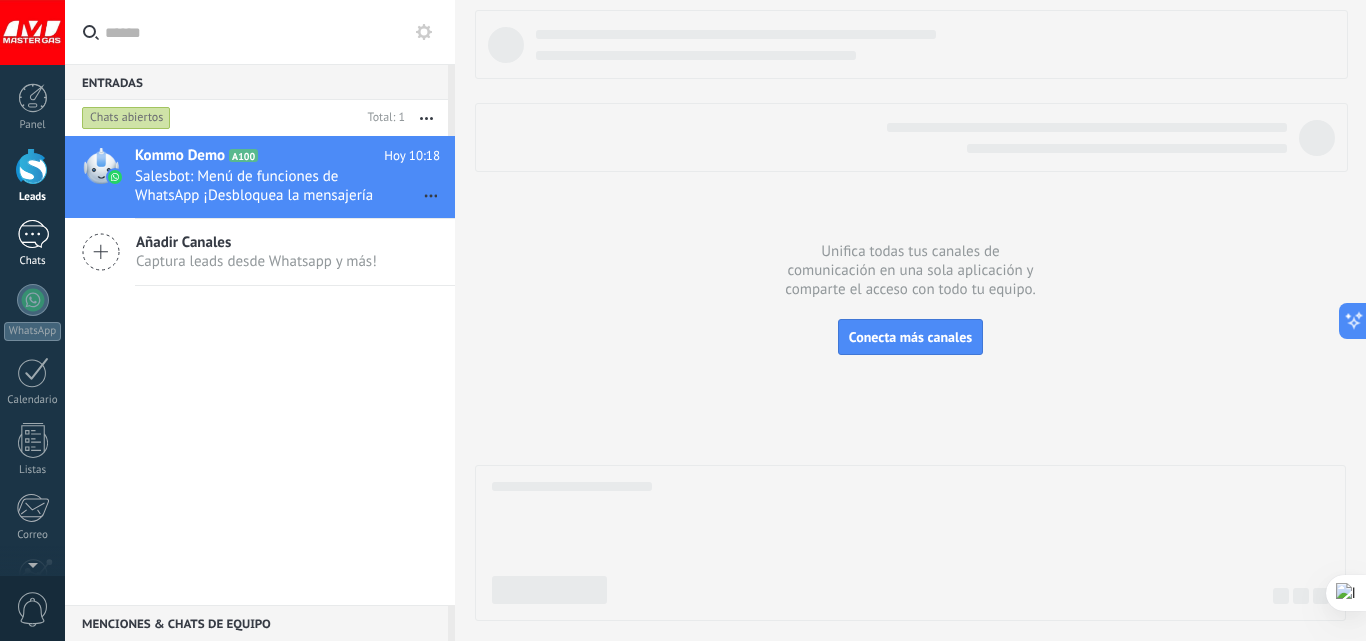 click on "1" at bounding box center (33, 234) 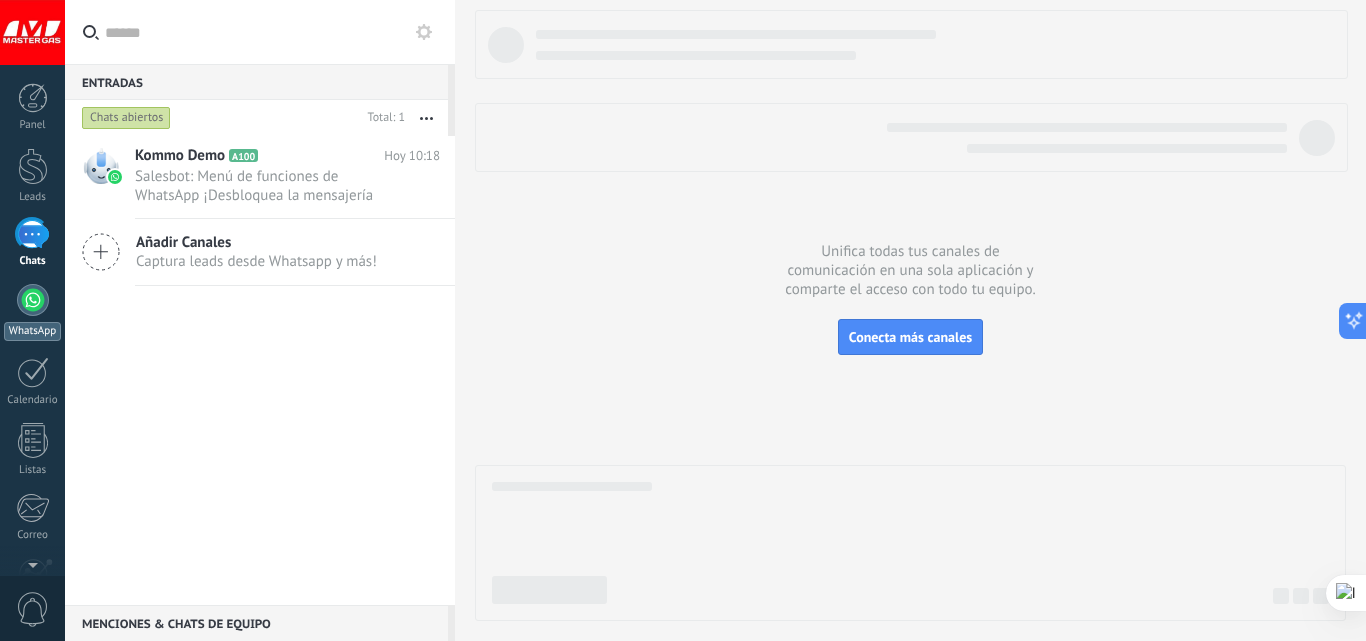click at bounding box center [33, 300] 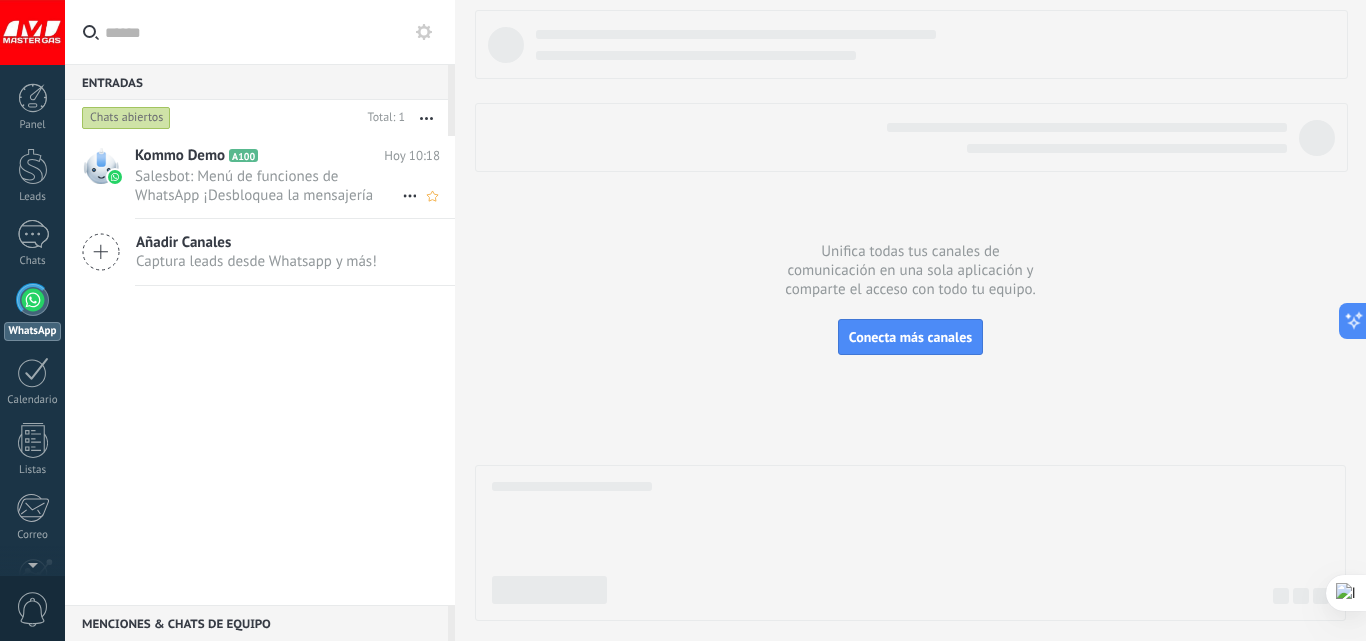 click on "Kommo Demo
A100
Hoy 10:18
Salesbot: Menú de funciones de WhatsApp
¡Desbloquea la mensajería mejorada en WhatsApp! Haz clic en «Más información» para explorar las funciones premium. 💬✨
Para detener el bot, escribe «Parar»." at bounding box center (260, 177) 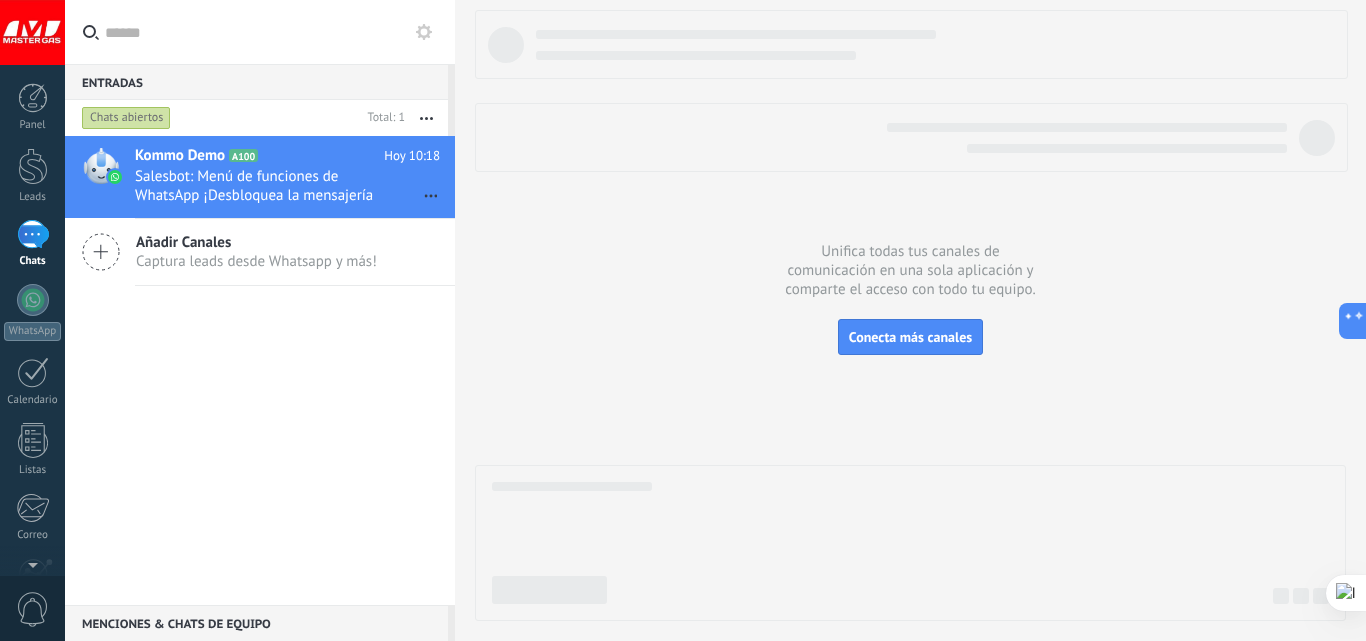 click on "Añadir Canales" at bounding box center (256, 242) 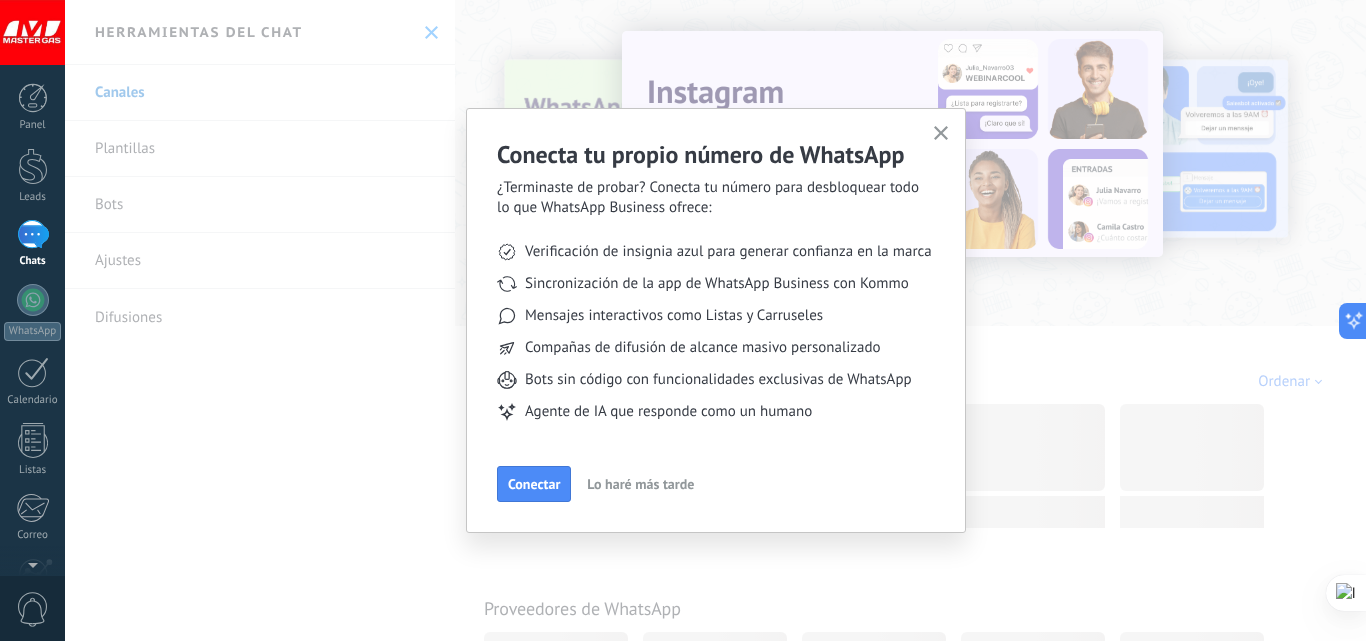 click on "Conecta tu propio número de WhatsApp ¿Terminaste de probar? Conecta tu número para desbloquear todo lo que WhatsApp Business ofrece: Verificación de insignia azul para generar confianza en la marca Sincronización de la app de WhatsApp Business con Kommo Mensajes interactivos como Listas y Carruseles Compañas de difusión de alcance masivo personalizado Bots sin código con funcionalidades exclusivas de WhatsApp Agente de IA que responde como un humano Conectar Lo haré más tarde" at bounding box center [715, 320] 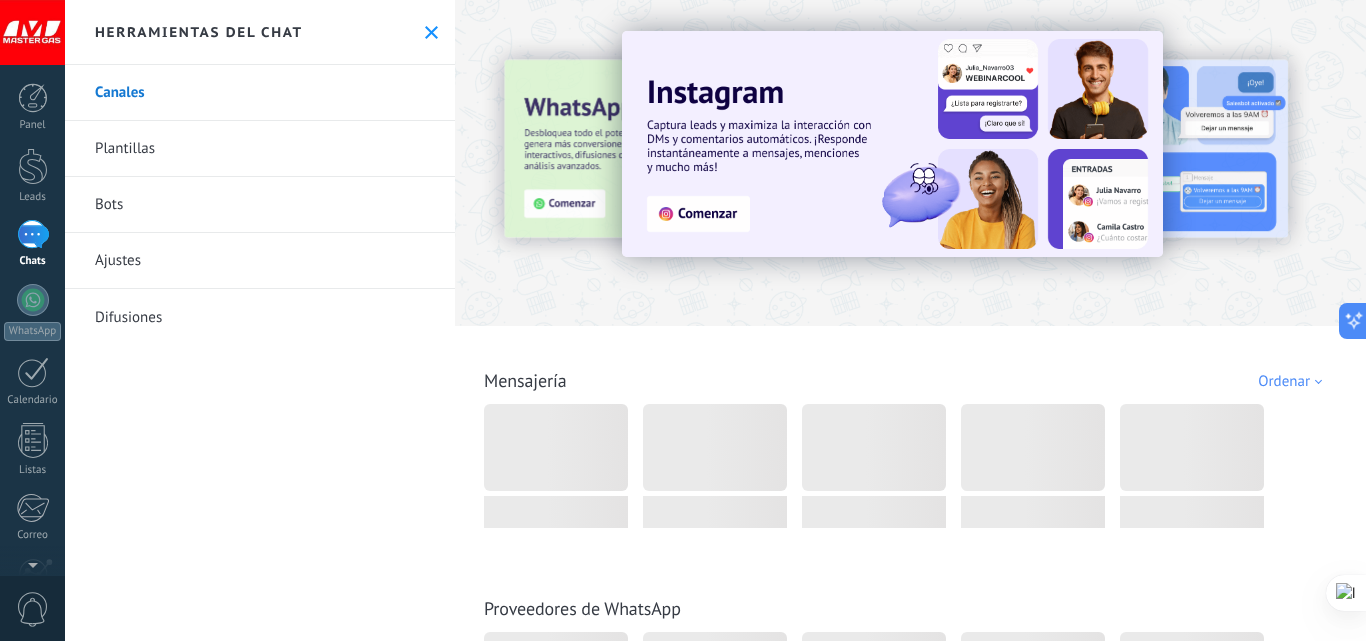 click 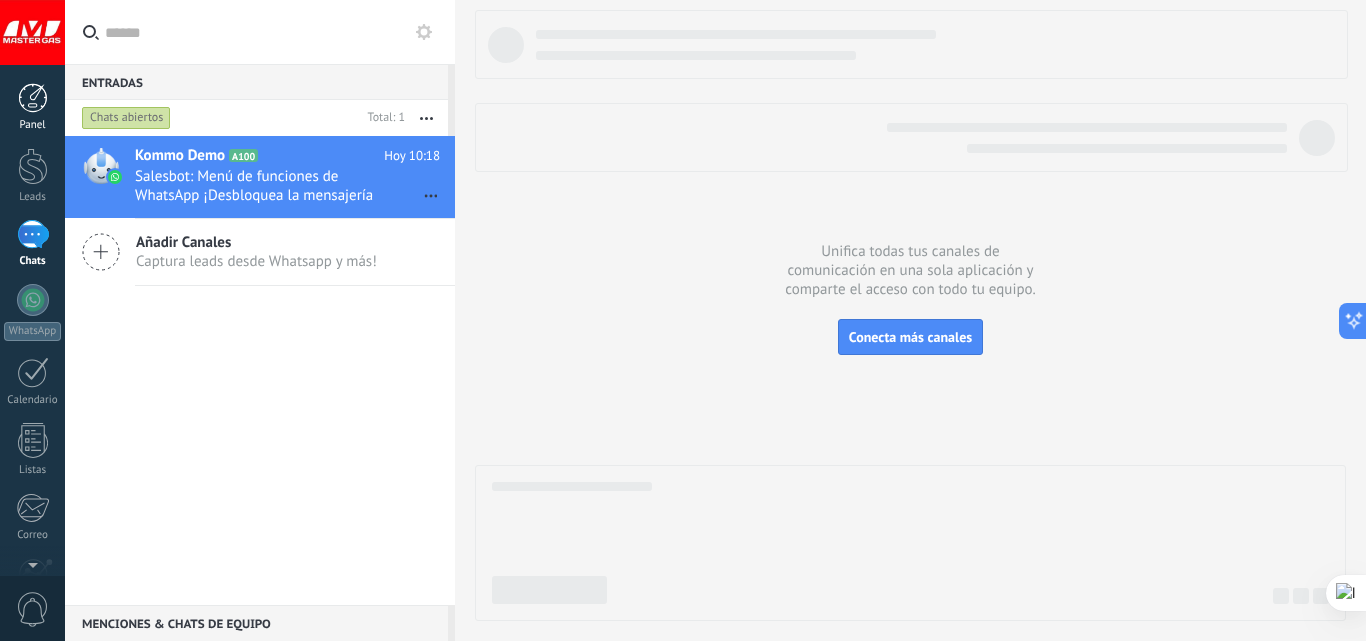 click at bounding box center [33, 98] 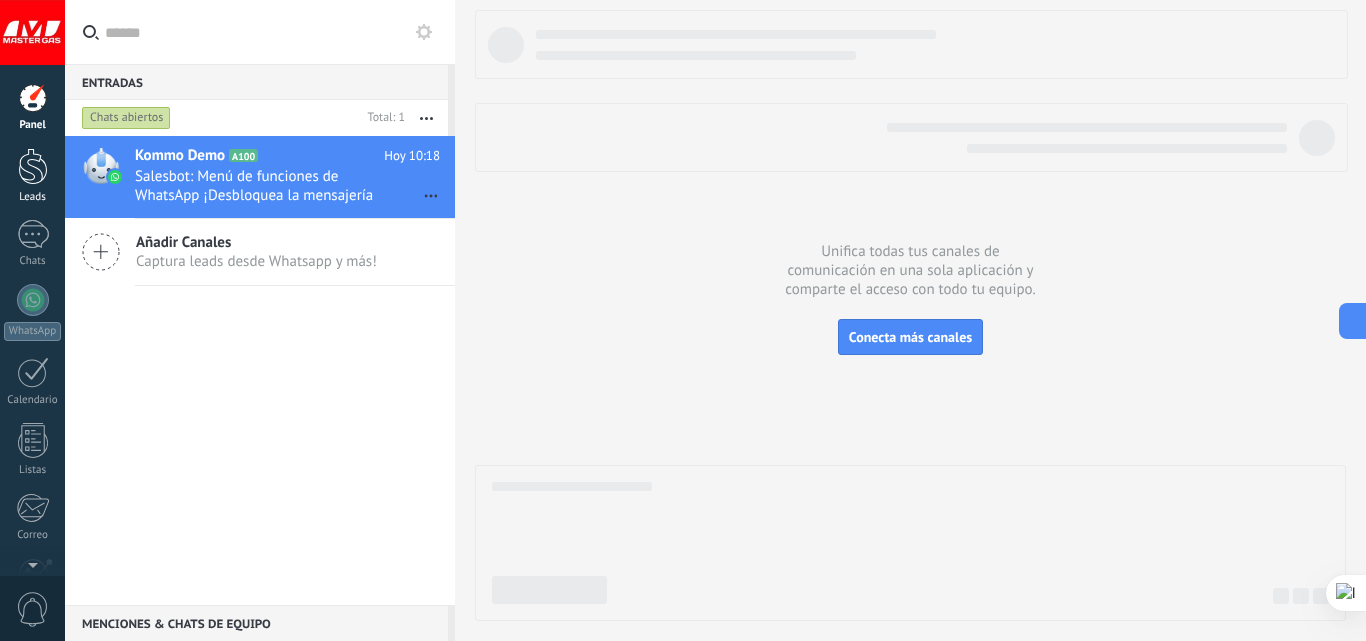 click at bounding box center [33, 166] 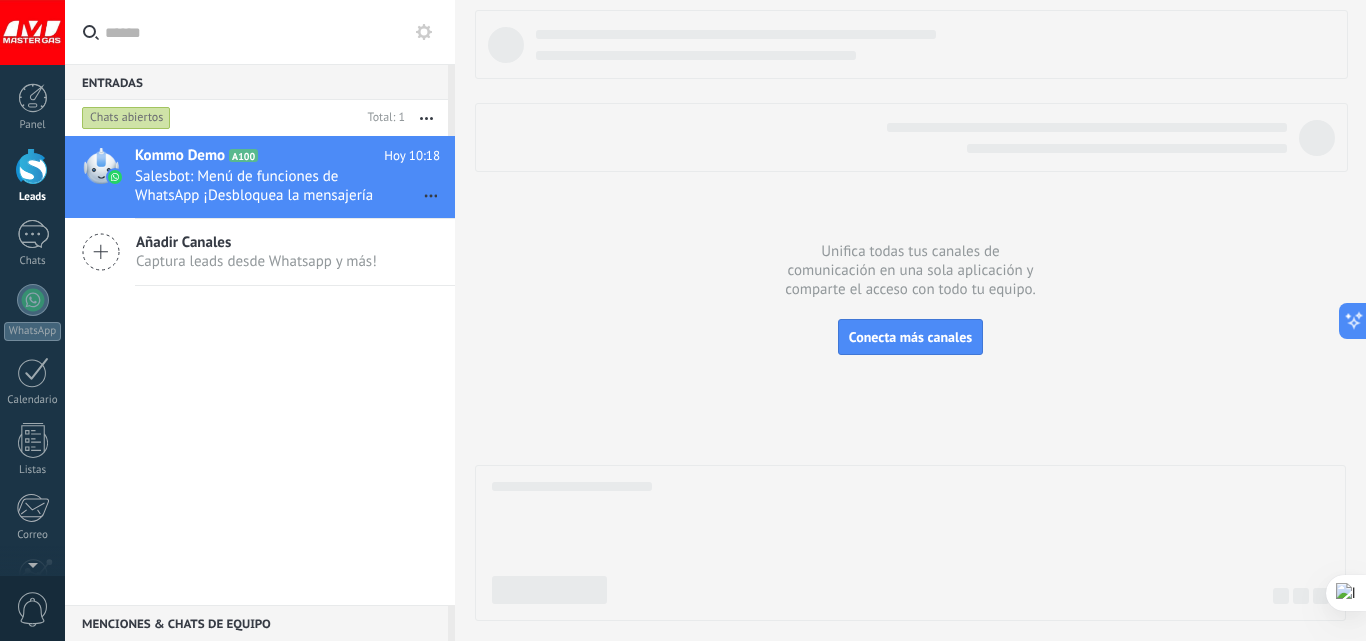 click on "Añadir Canales" at bounding box center [256, 242] 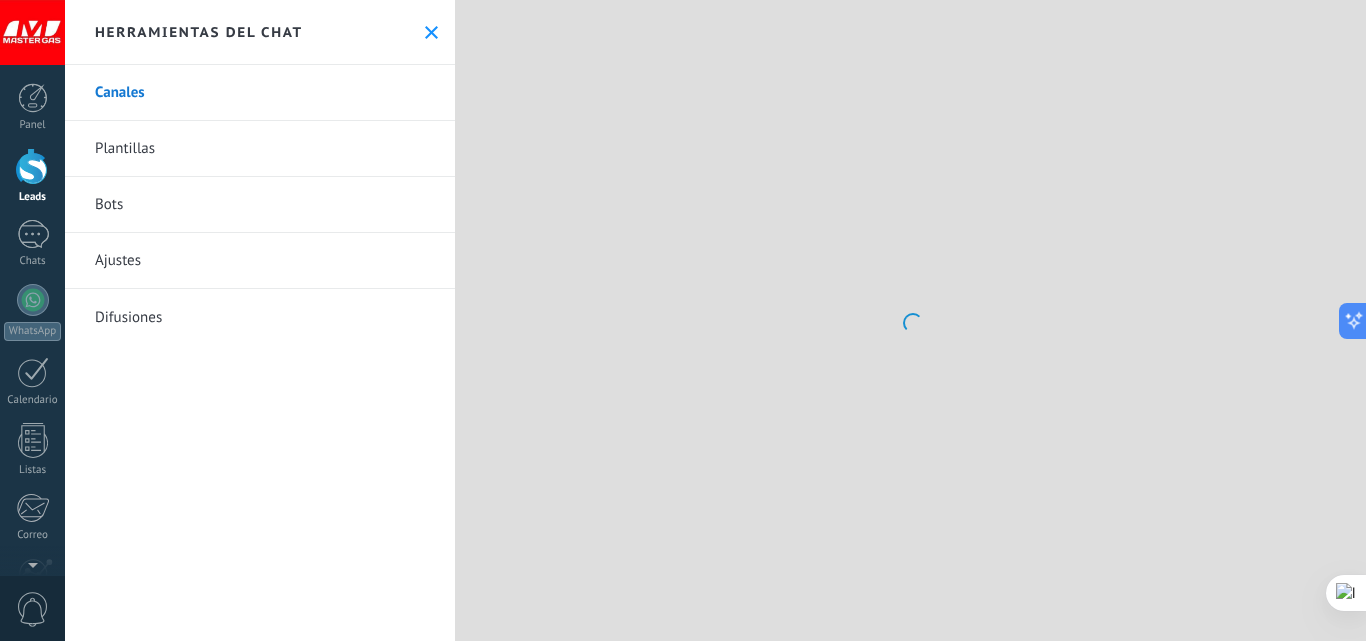 click at bounding box center [431, 32] 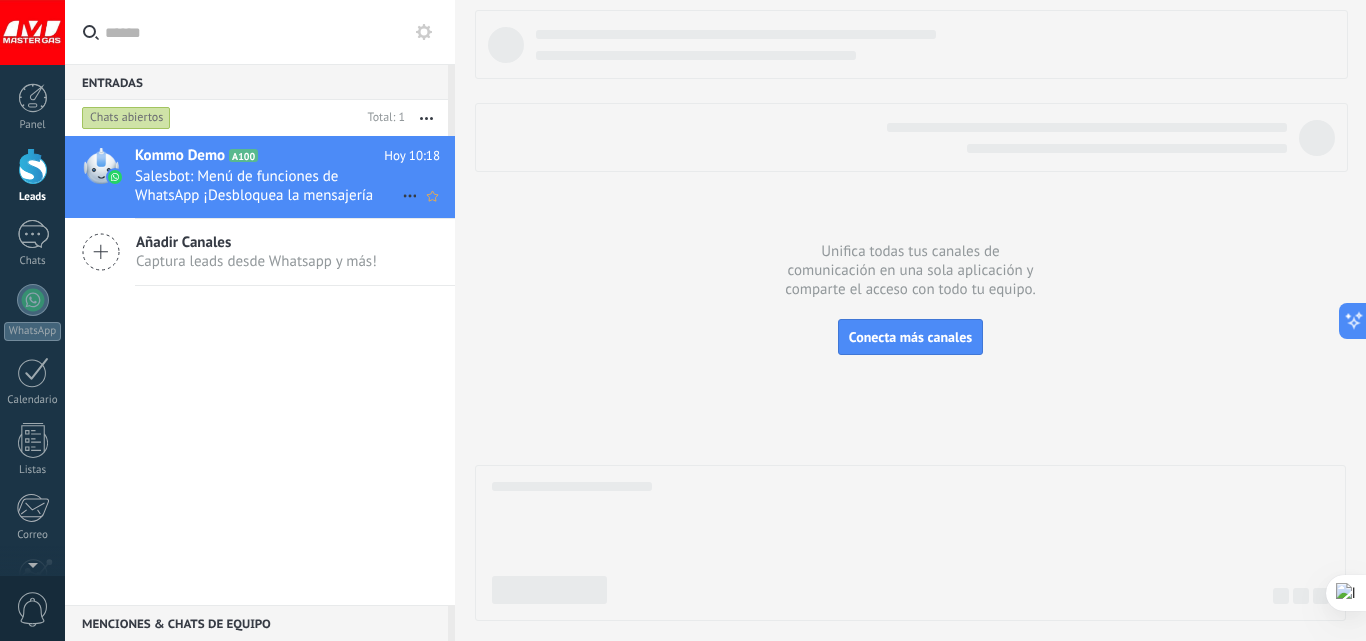 click on "Salesbot: Menú de funciones de WhatsApp
¡Desbloquea la mensajería mejorada en WhatsApp! Haz clic en «Más información» para explorar las funciones premium. 💬✨
Para detener el bot, escribe «Parar»." at bounding box center [268, 186] 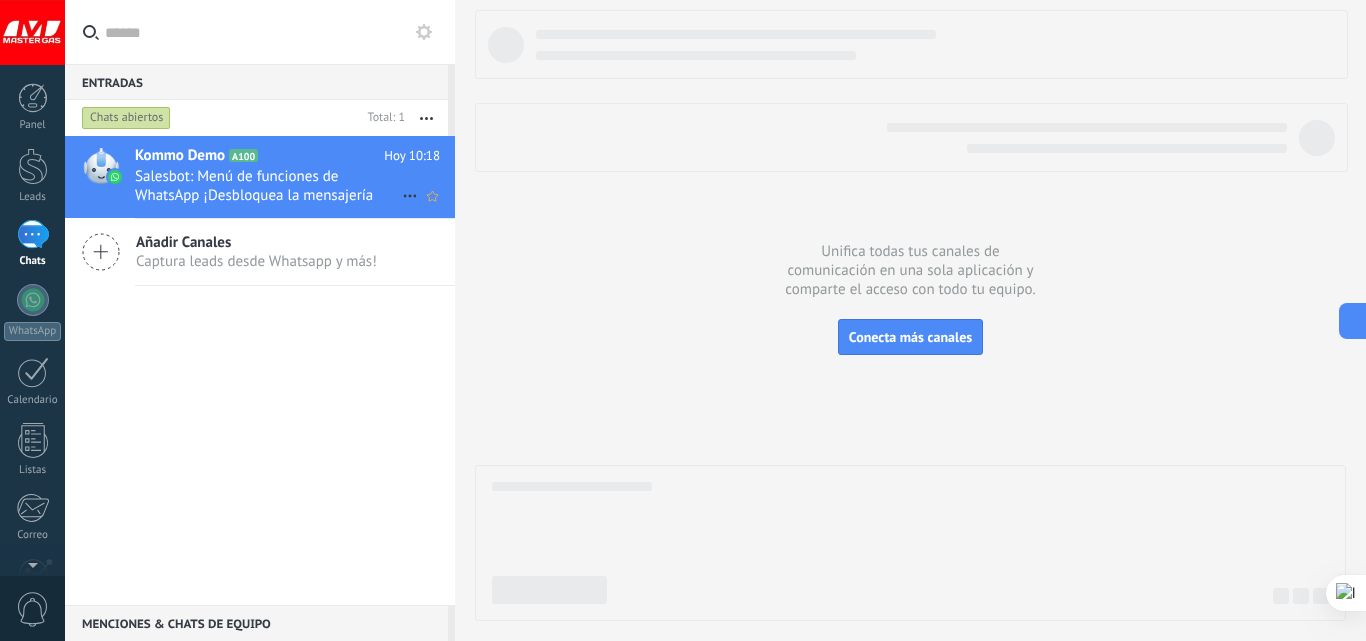 click 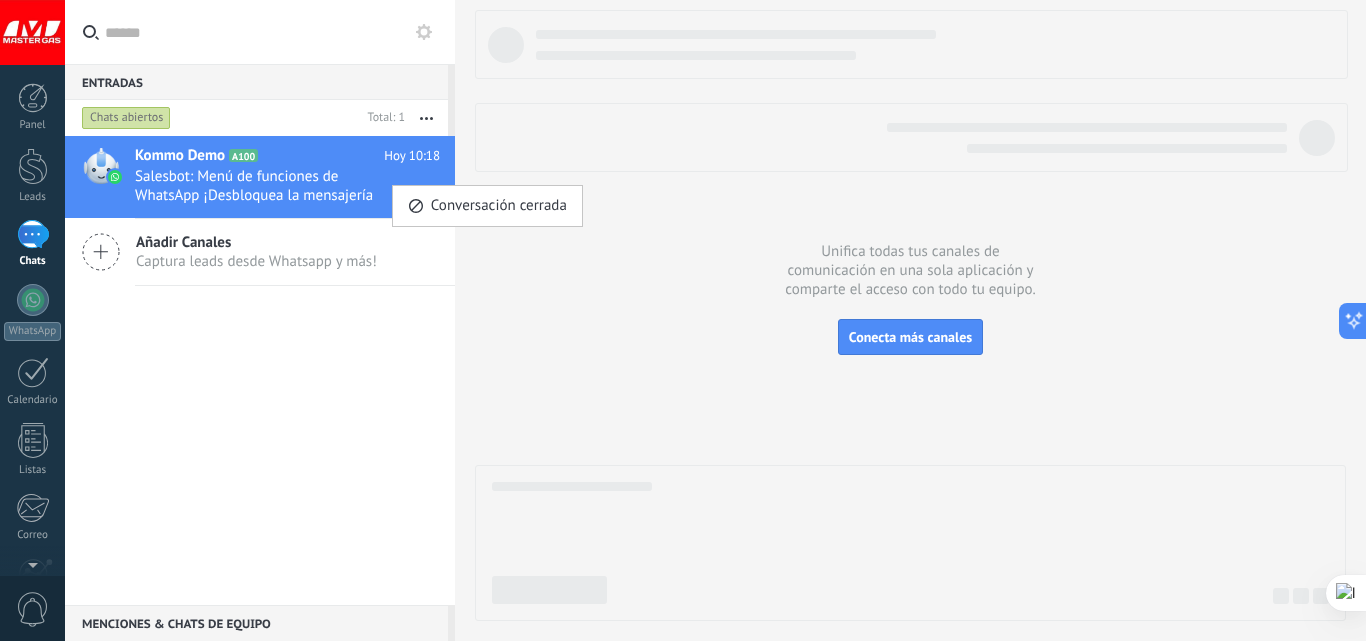 click at bounding box center (683, 320) 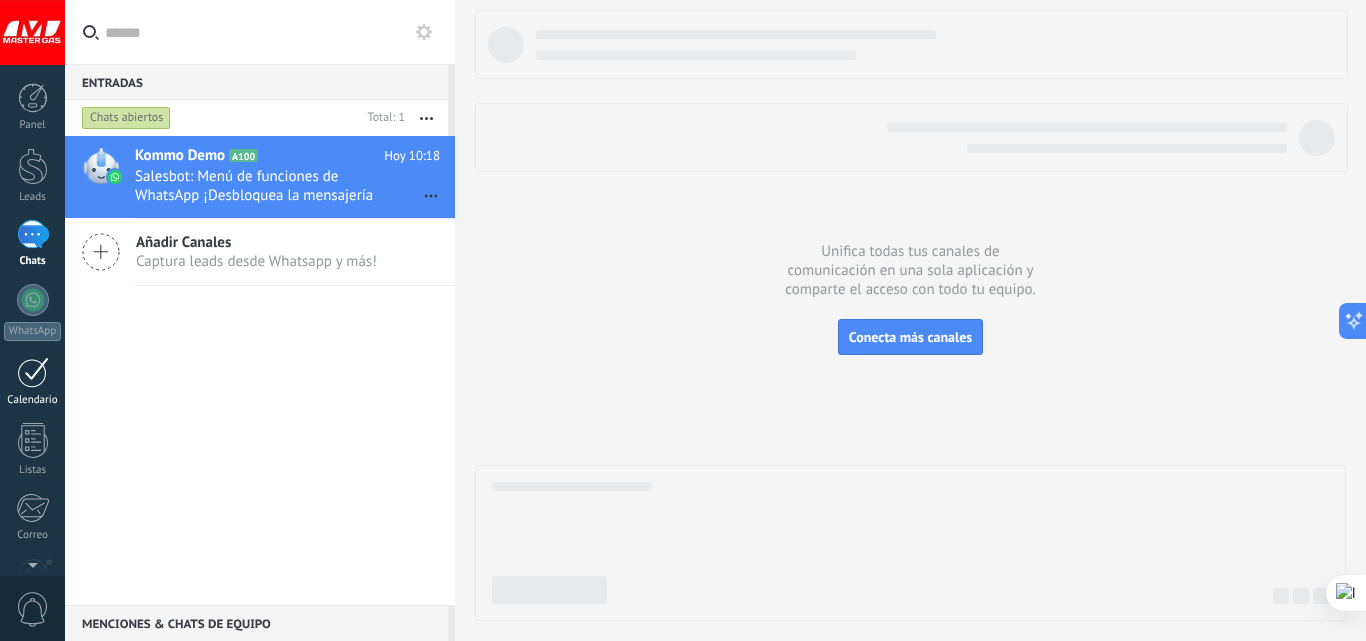 click at bounding box center (33, 372) 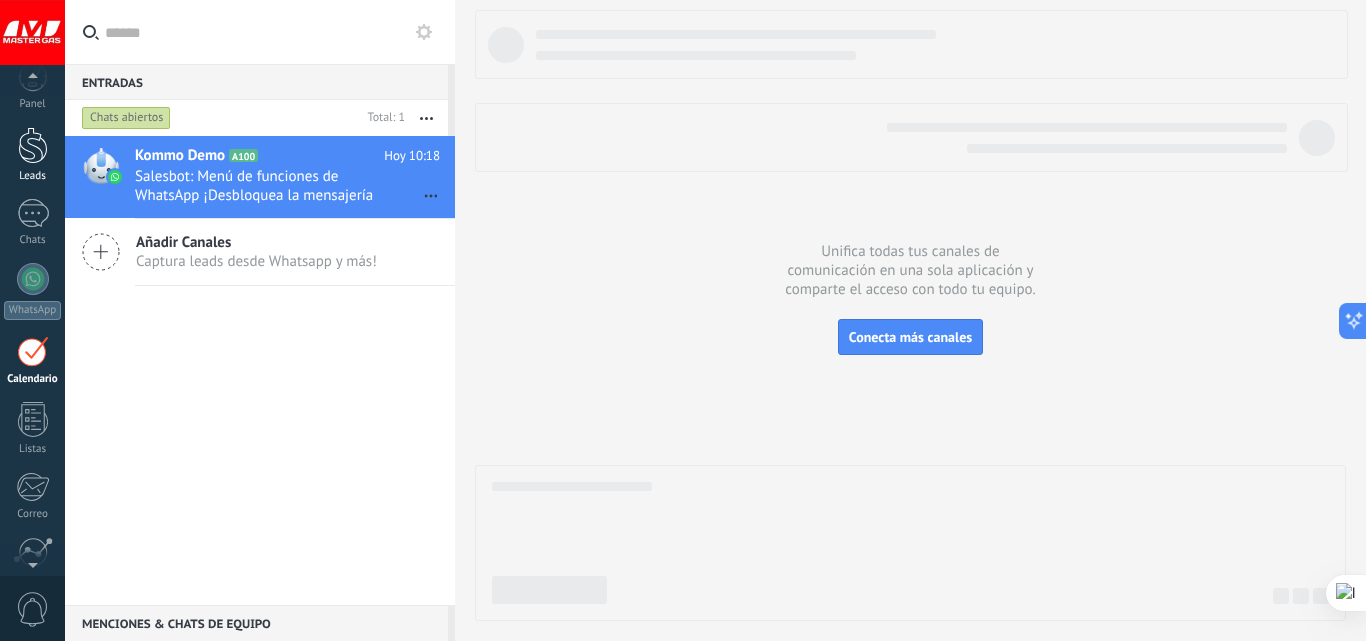 scroll, scrollTop: 0, scrollLeft: 0, axis: both 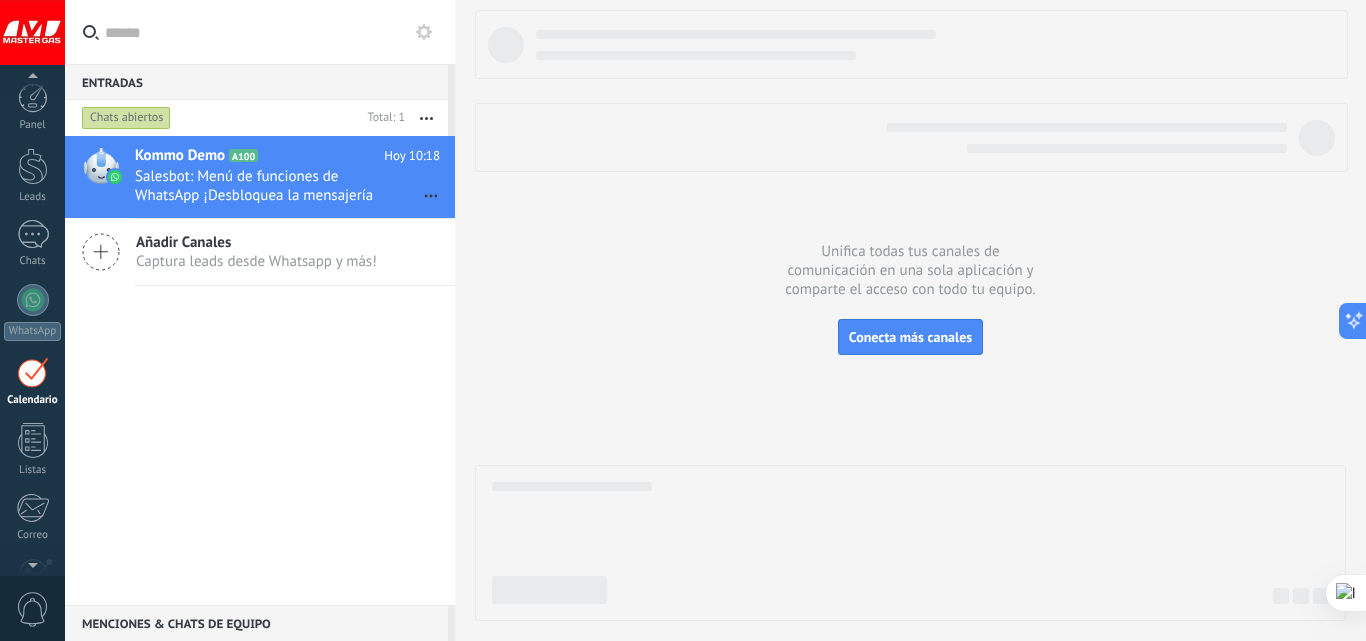 click on "Panel
Leads
1
Chats
WhatsApp
Clientes" at bounding box center (32, 425) 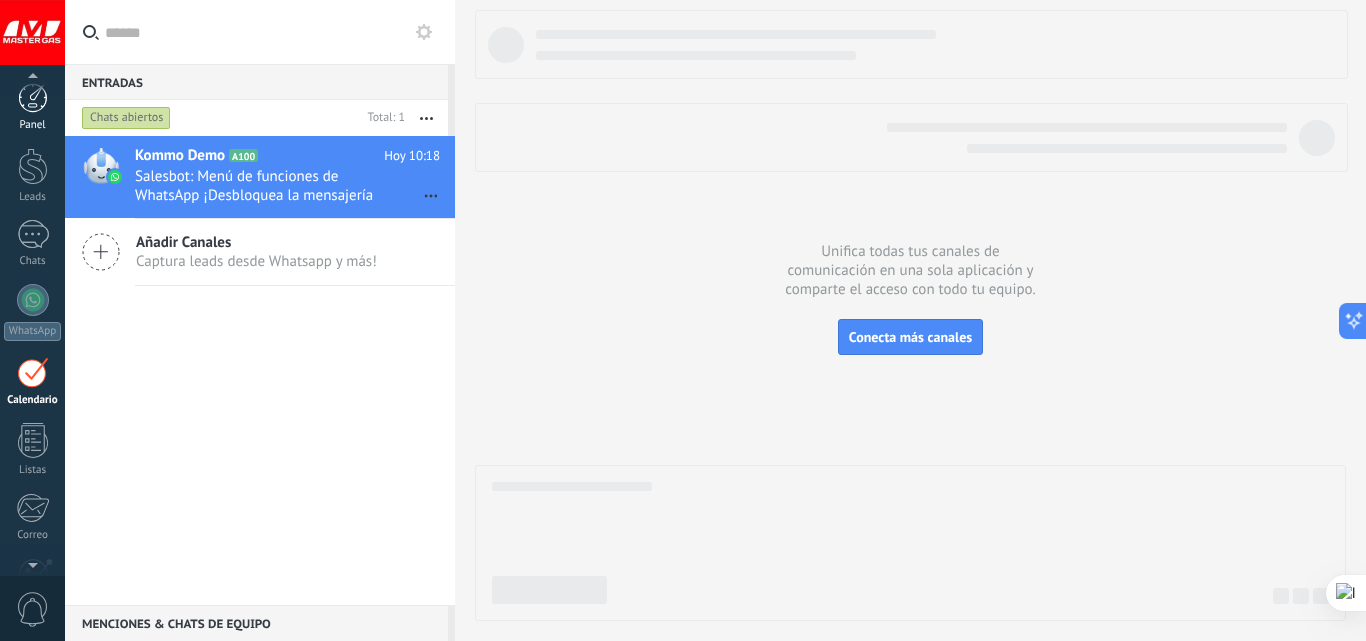 click on "Panel" at bounding box center [33, 125] 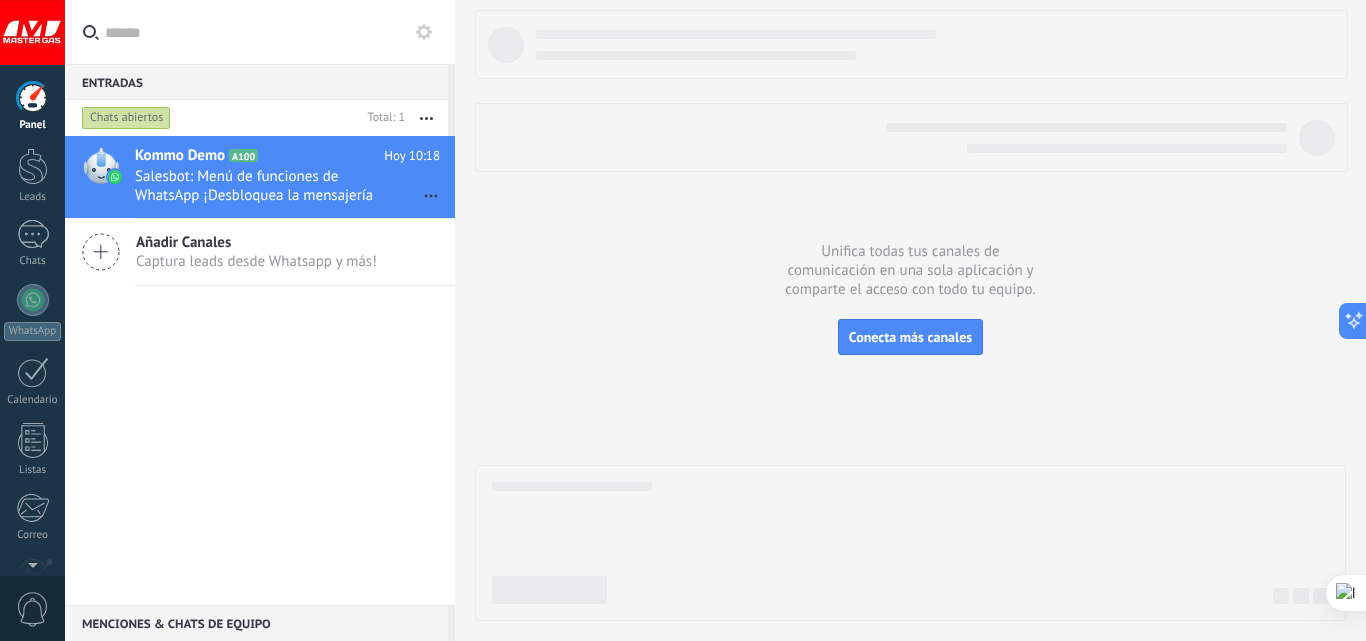 click at bounding box center (33, 98) 